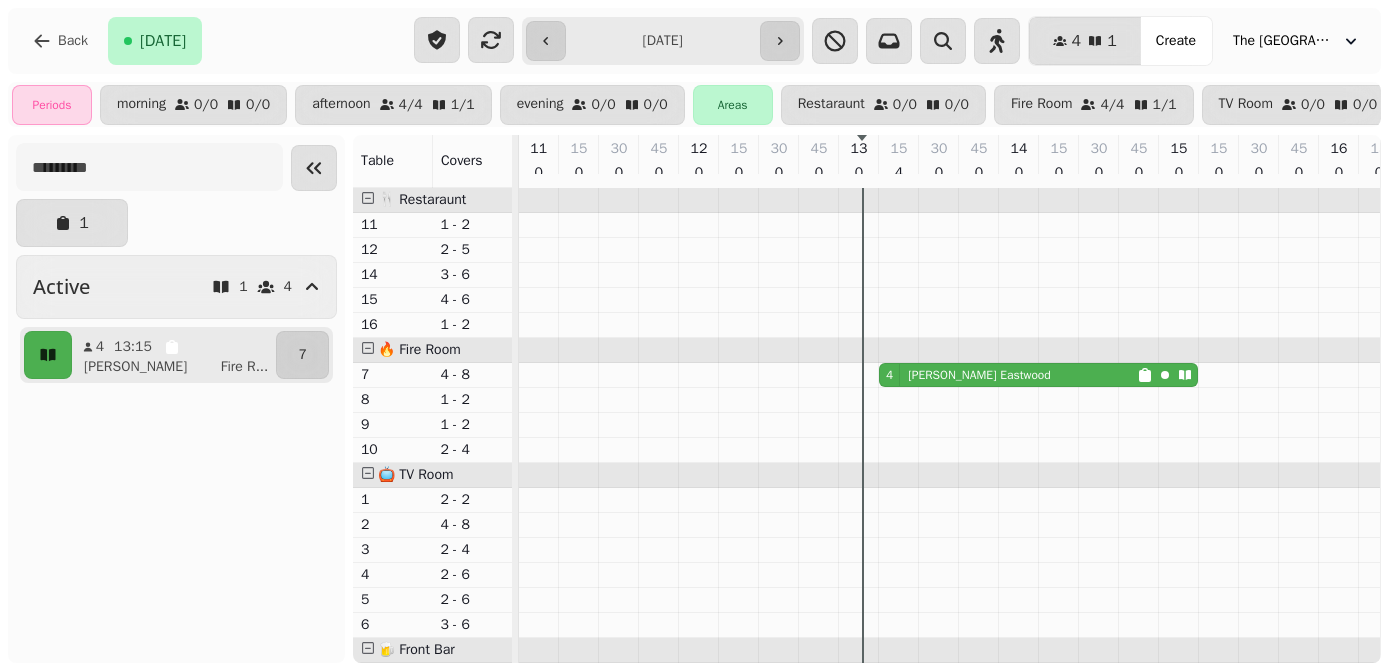 scroll, scrollTop: 0, scrollLeft: 0, axis: both 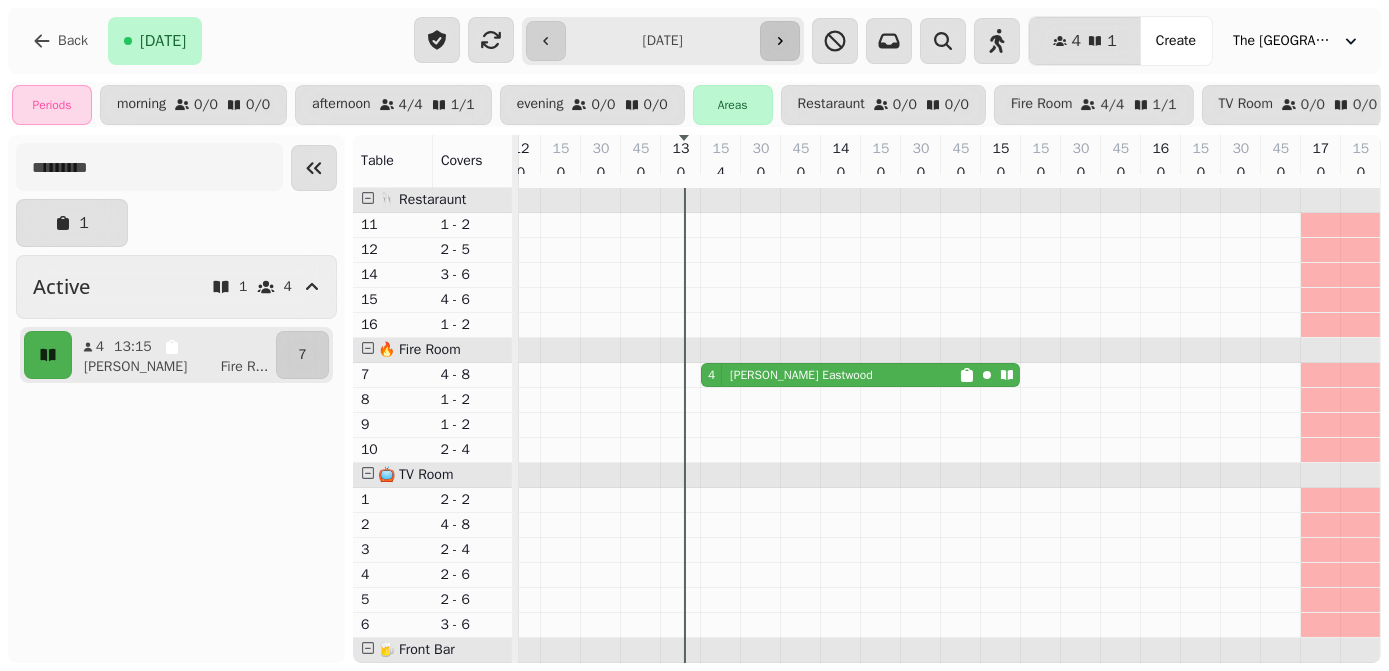 click 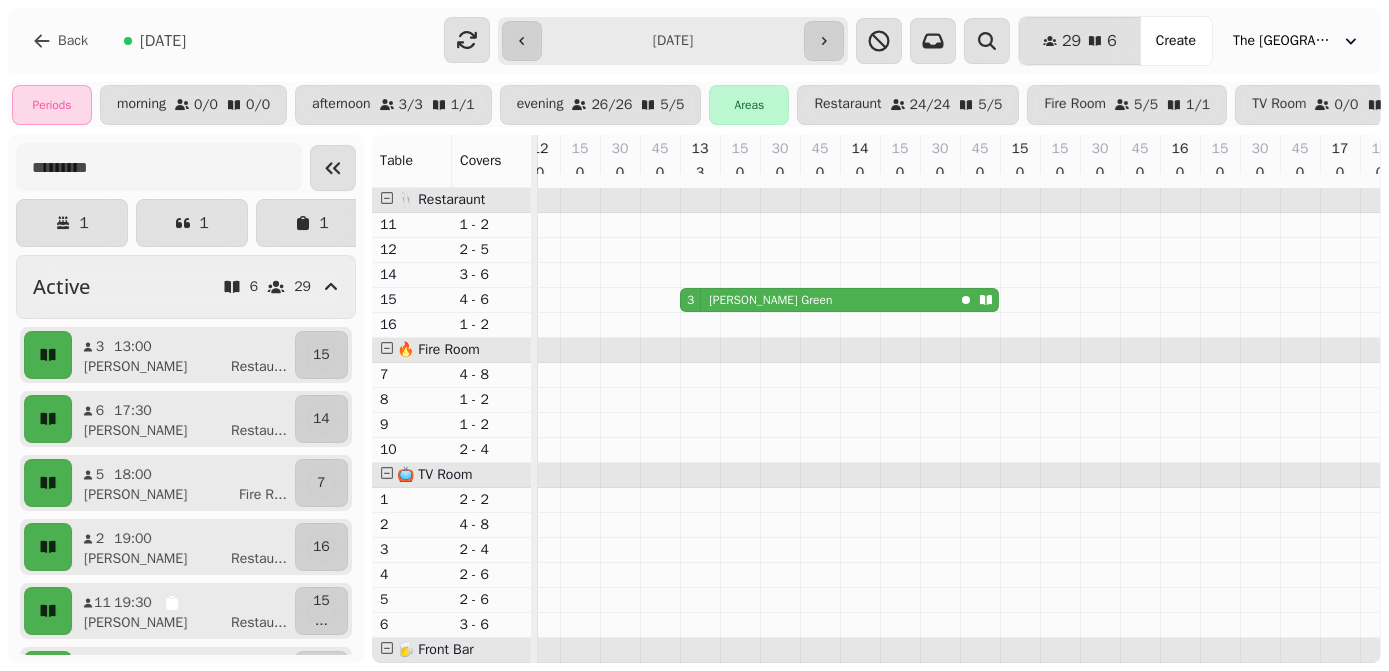 scroll, scrollTop: 0, scrollLeft: 226, axis: horizontal 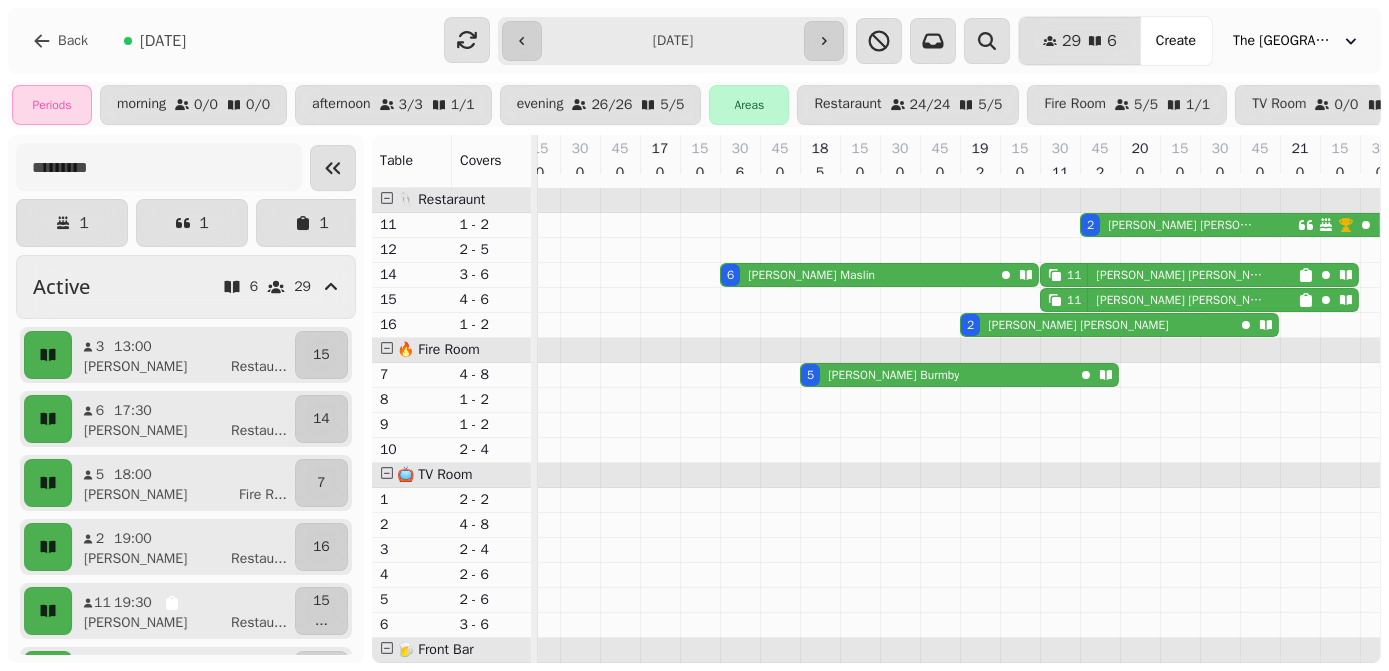 click on "11" at bounding box center [1064, 275] 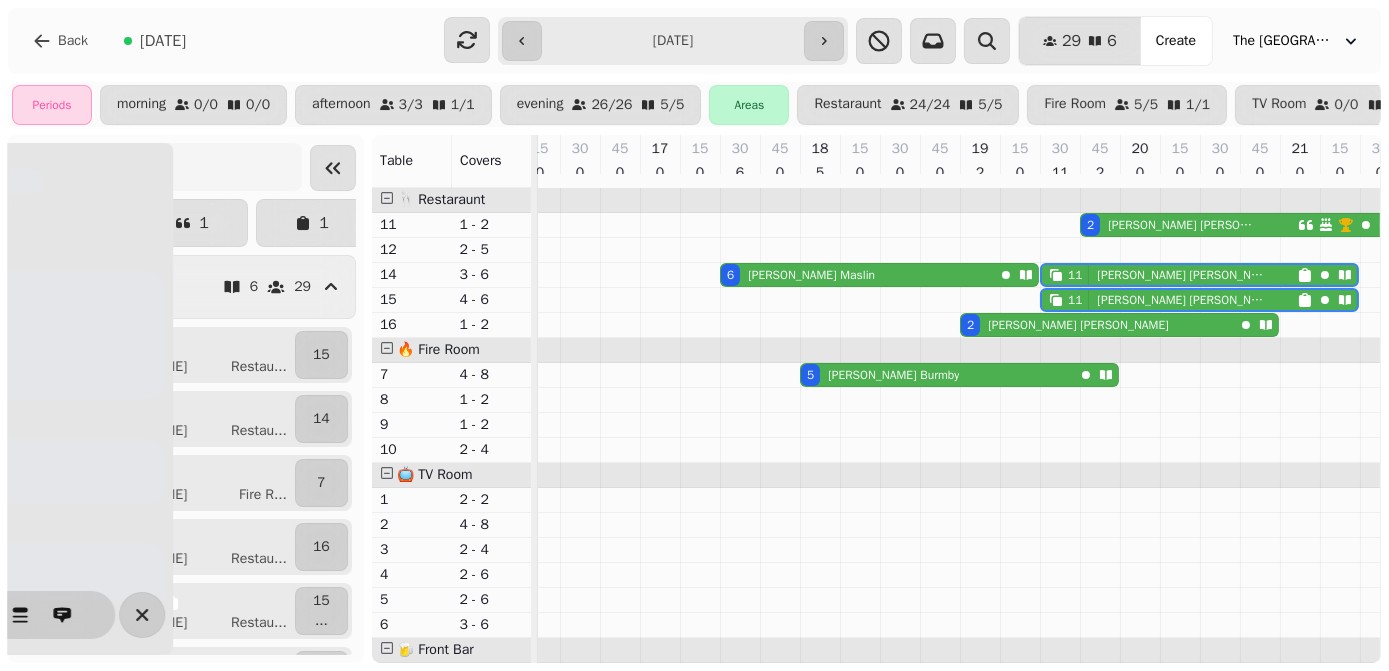 scroll, scrollTop: 0, scrollLeft: 1011, axis: horizontal 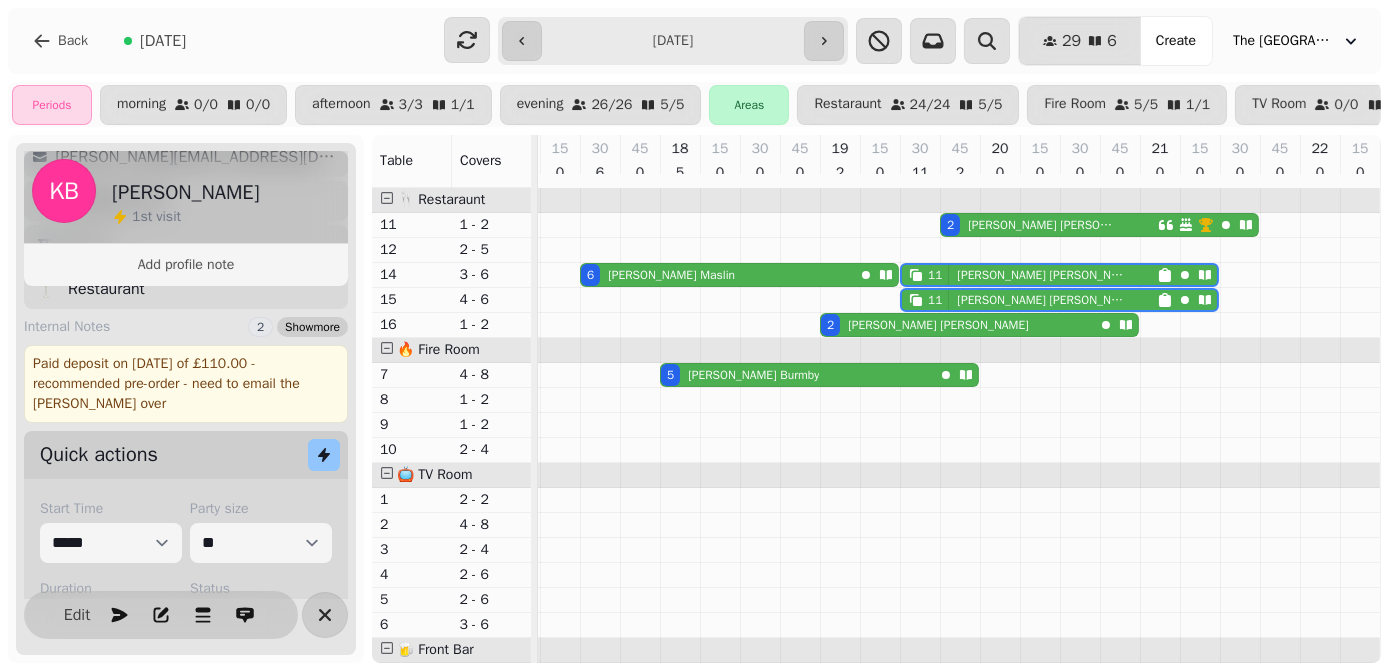 click on "Show  more" at bounding box center (312, 327) 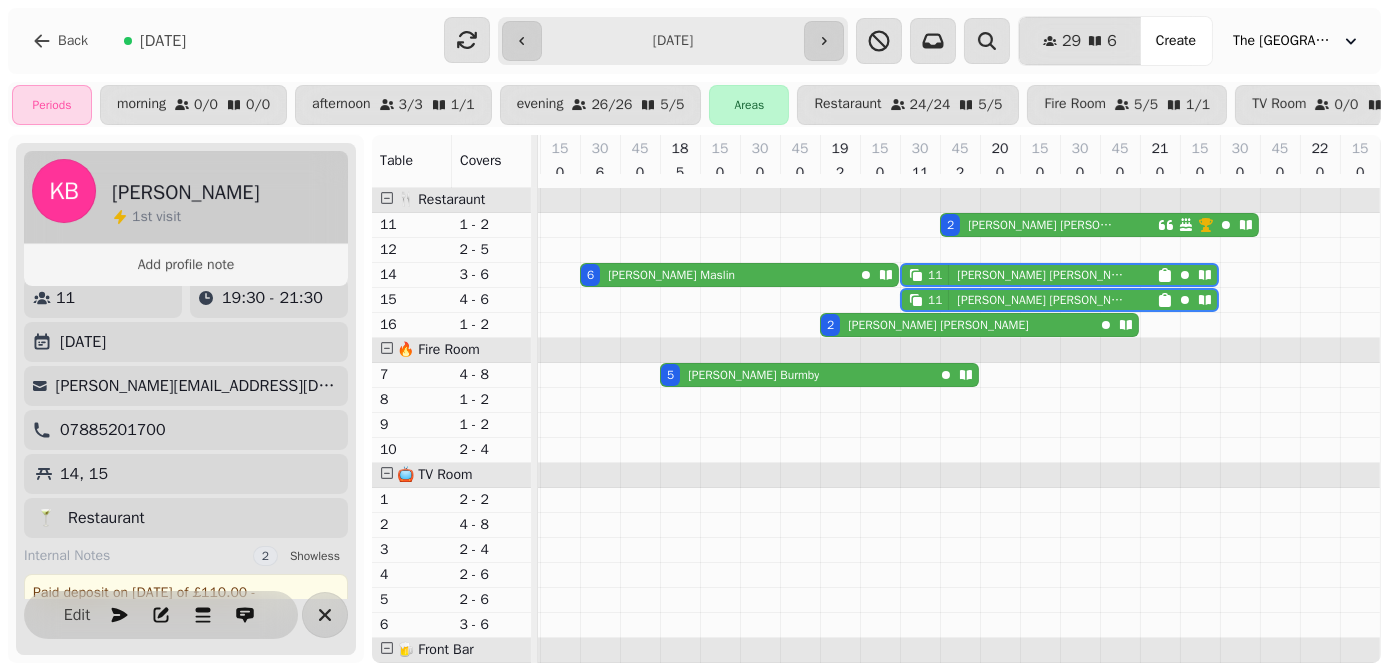 scroll, scrollTop: 19, scrollLeft: 0, axis: vertical 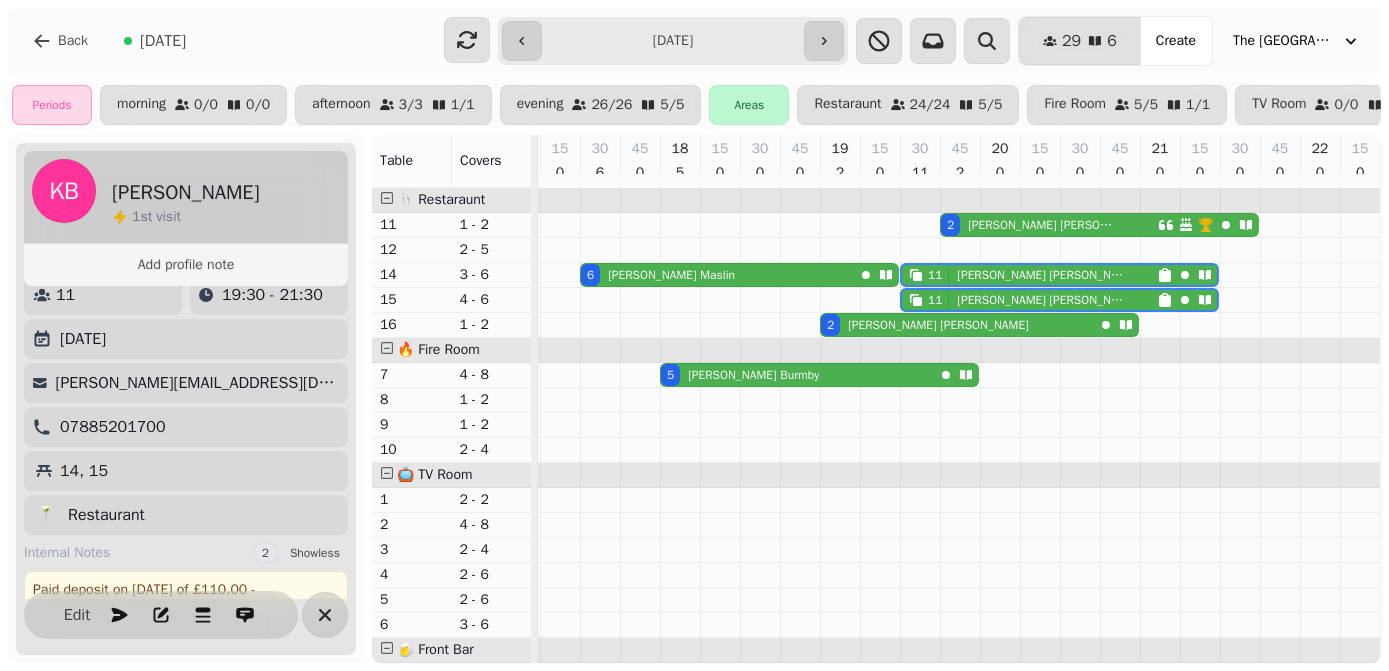 click on "[PERSON_NAME][EMAIL_ADDRESS][DOMAIN_NAME]" at bounding box center [198, 383] 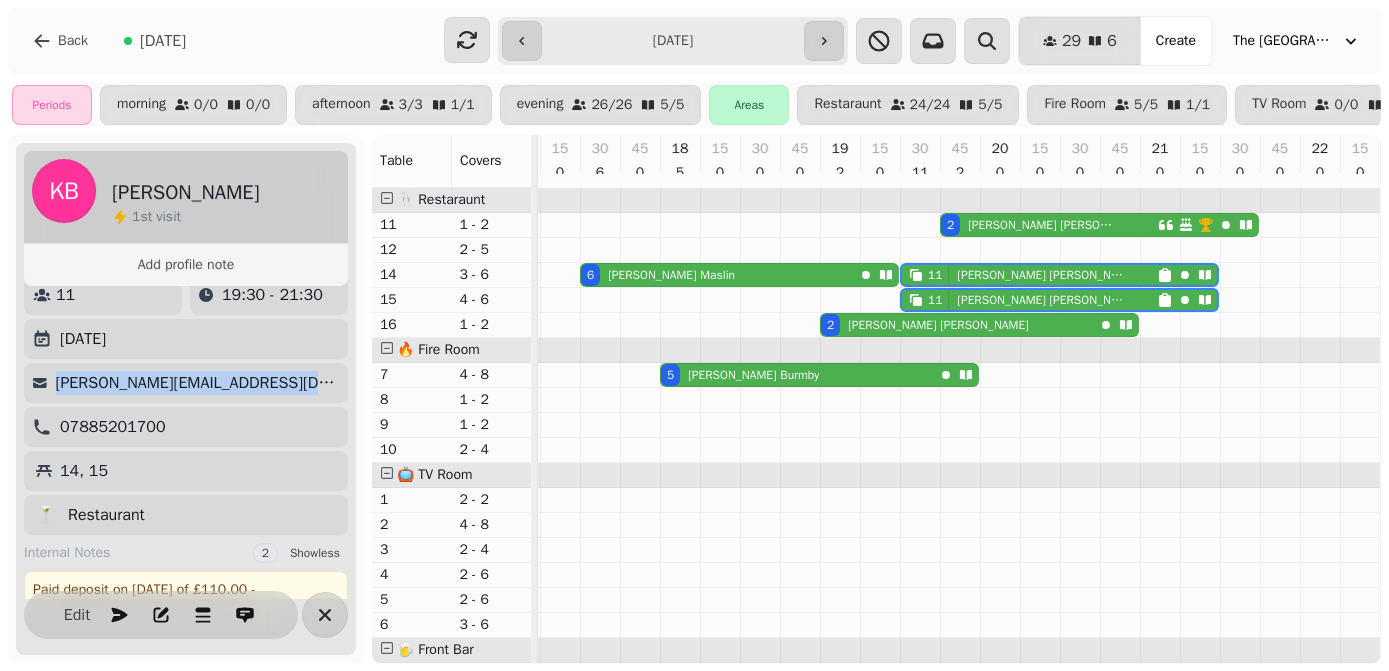 drag, startPoint x: 218, startPoint y: 394, endPoint x: 56, endPoint y: 386, distance: 162.19742 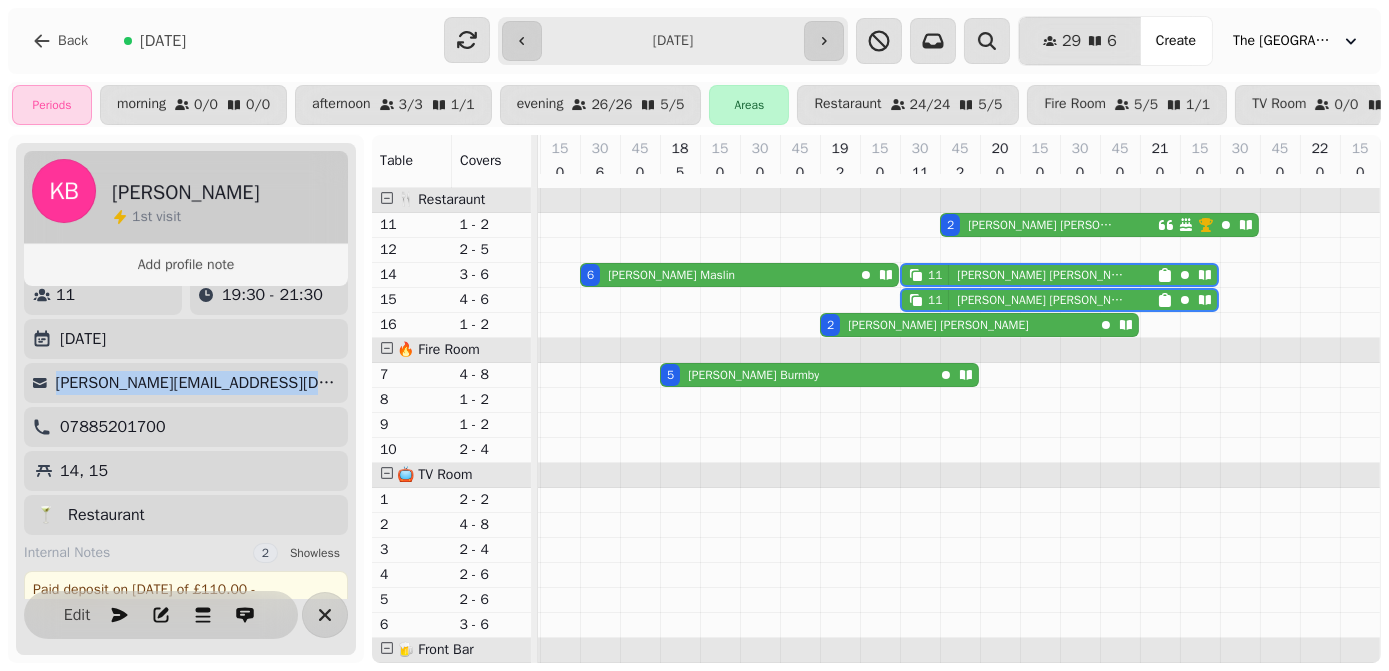 click on "[PERSON_NAME][EMAIL_ADDRESS][DOMAIN_NAME]" at bounding box center [184, 383] 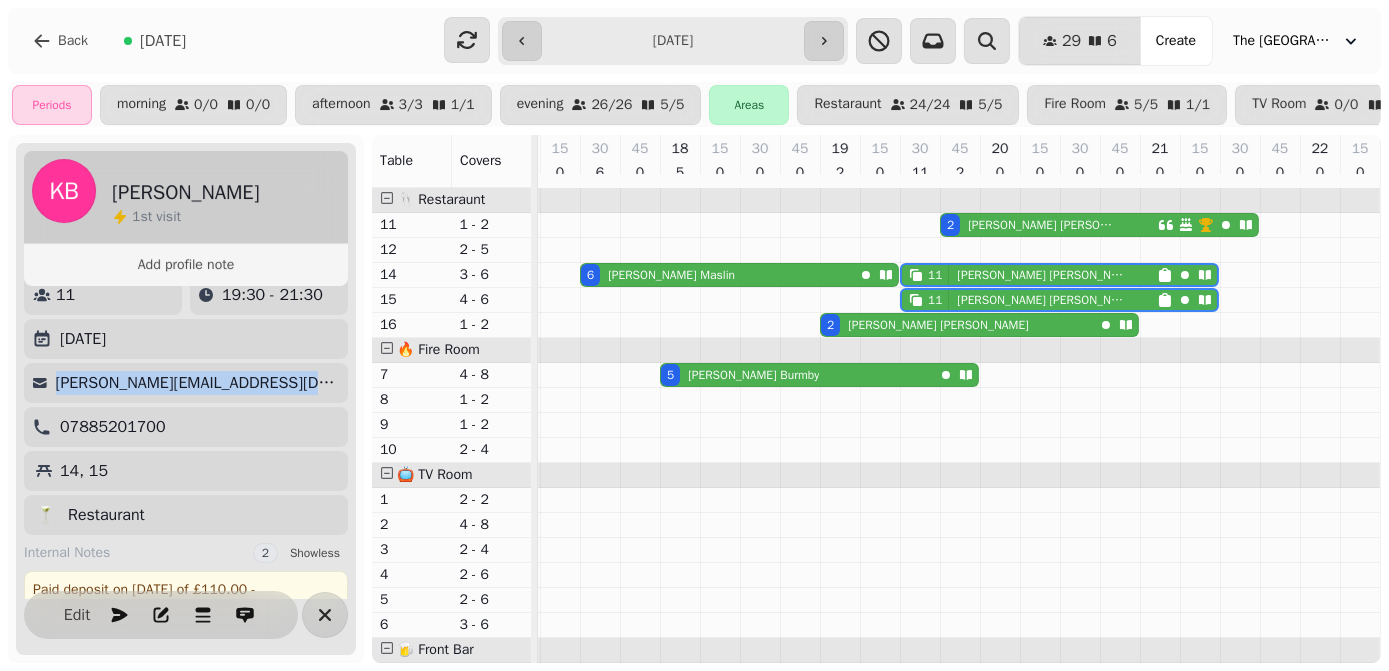 copy on "[PERSON_NAME][EMAIL_ADDRESS][DOMAIN_NAME]" 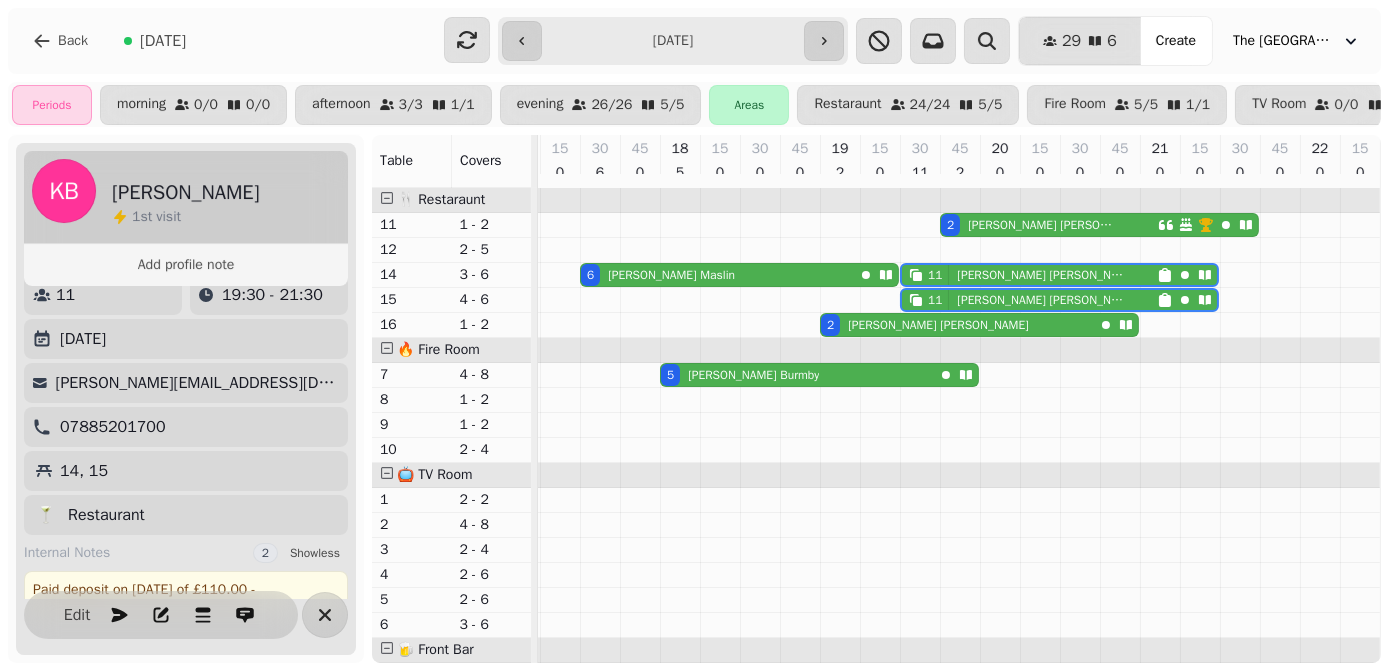 click at bounding box center [1190, 225] 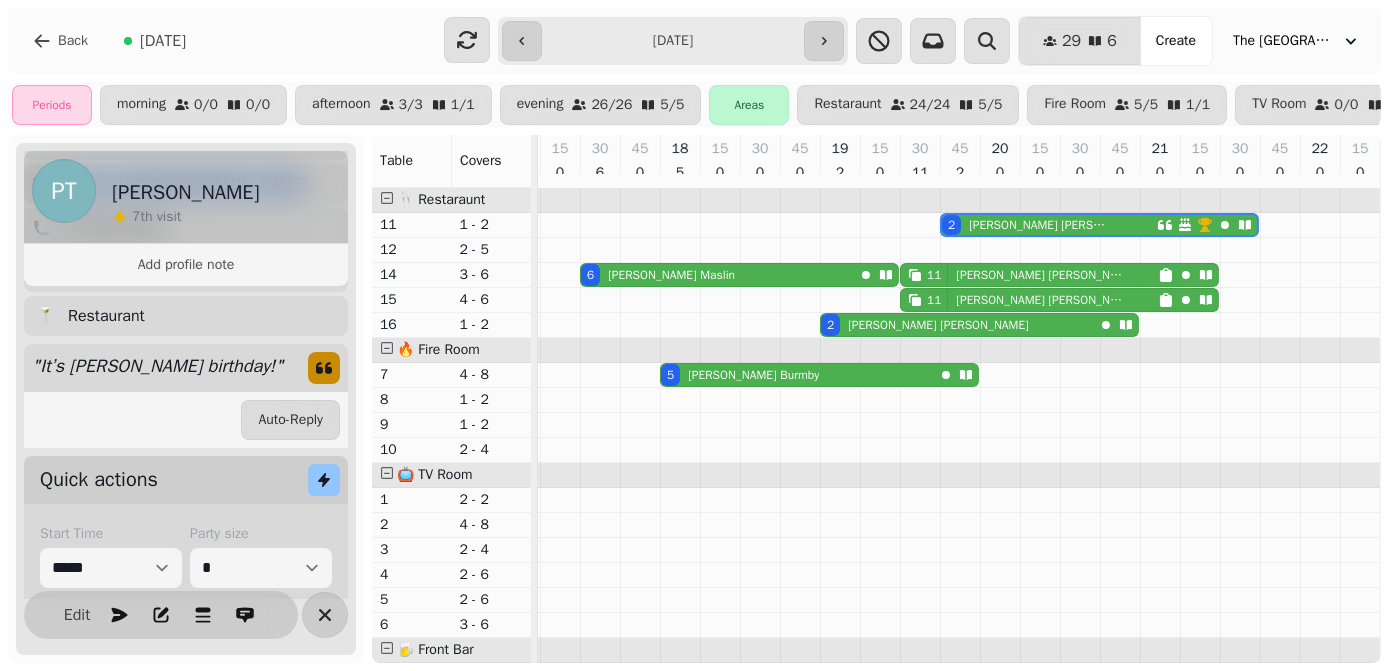 scroll, scrollTop: 0, scrollLeft: 0, axis: both 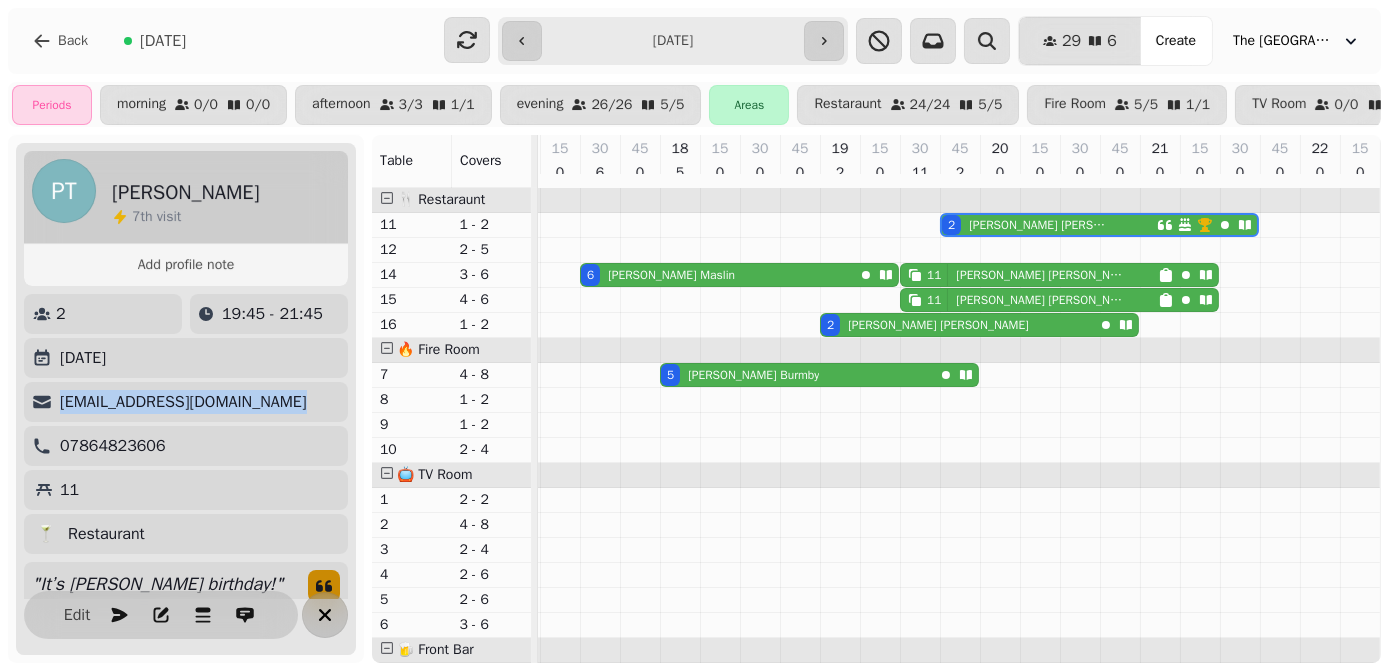 click 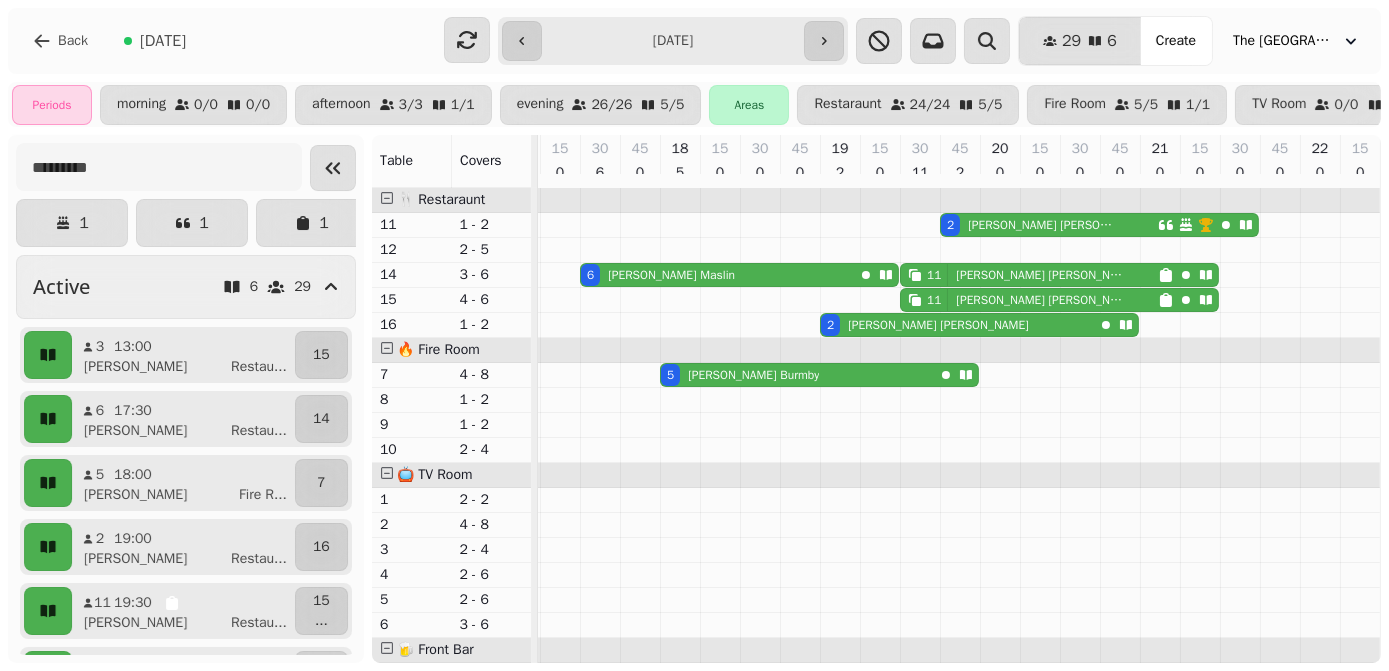 click on "**********" at bounding box center (673, 41) 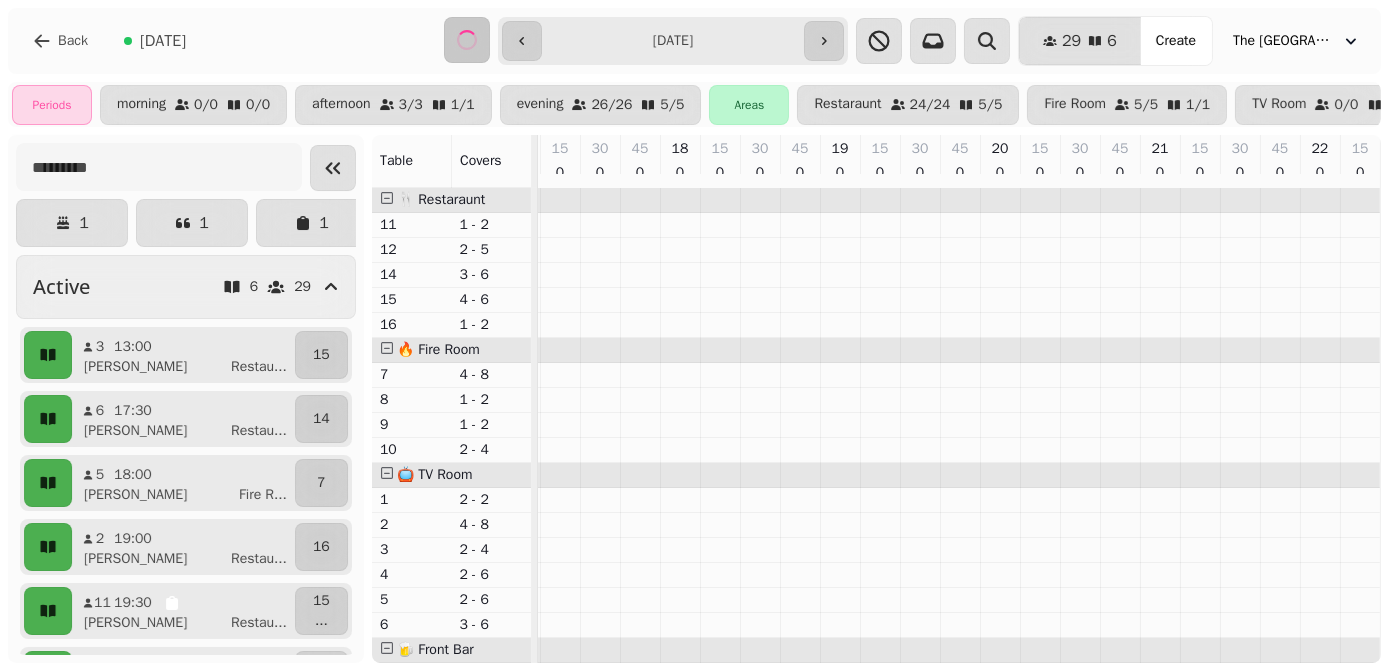 scroll, scrollTop: 0, scrollLeft: 178, axis: horizontal 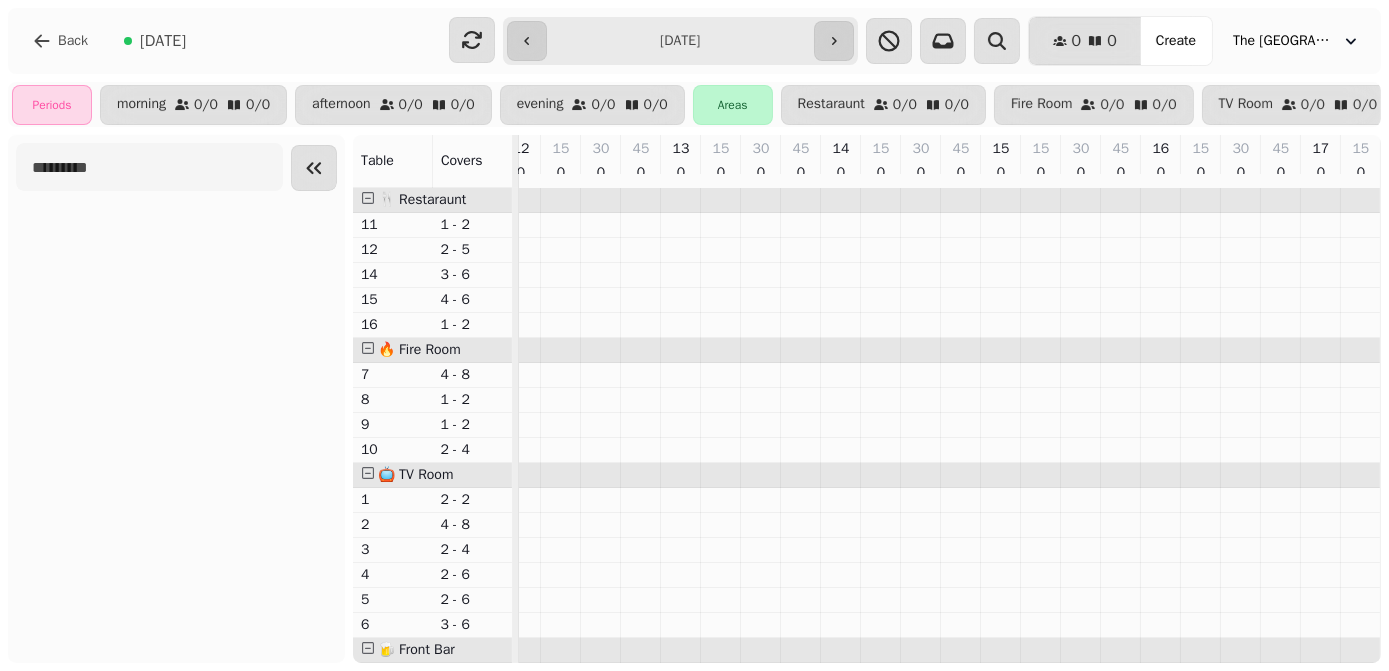 type on "**********" 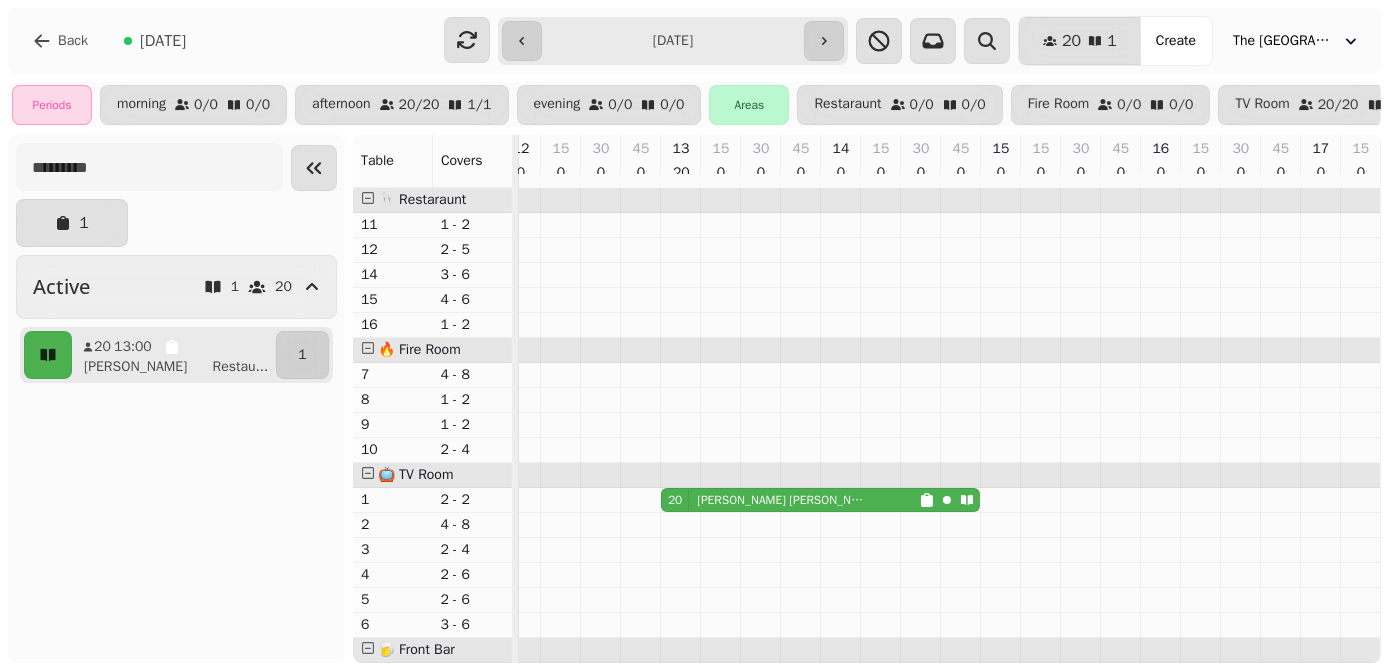 click on "[PERSON_NAME]" at bounding box center [783, 500] 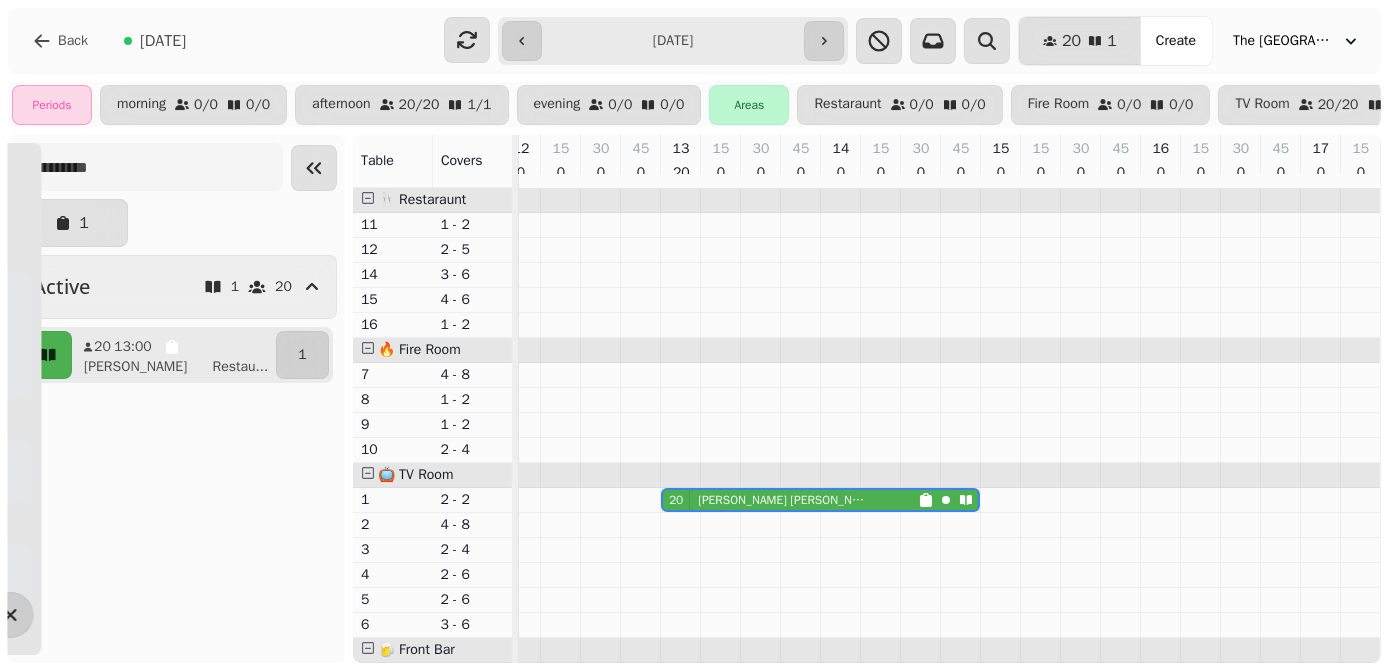 scroll, scrollTop: 0, scrollLeft: 272, axis: horizontal 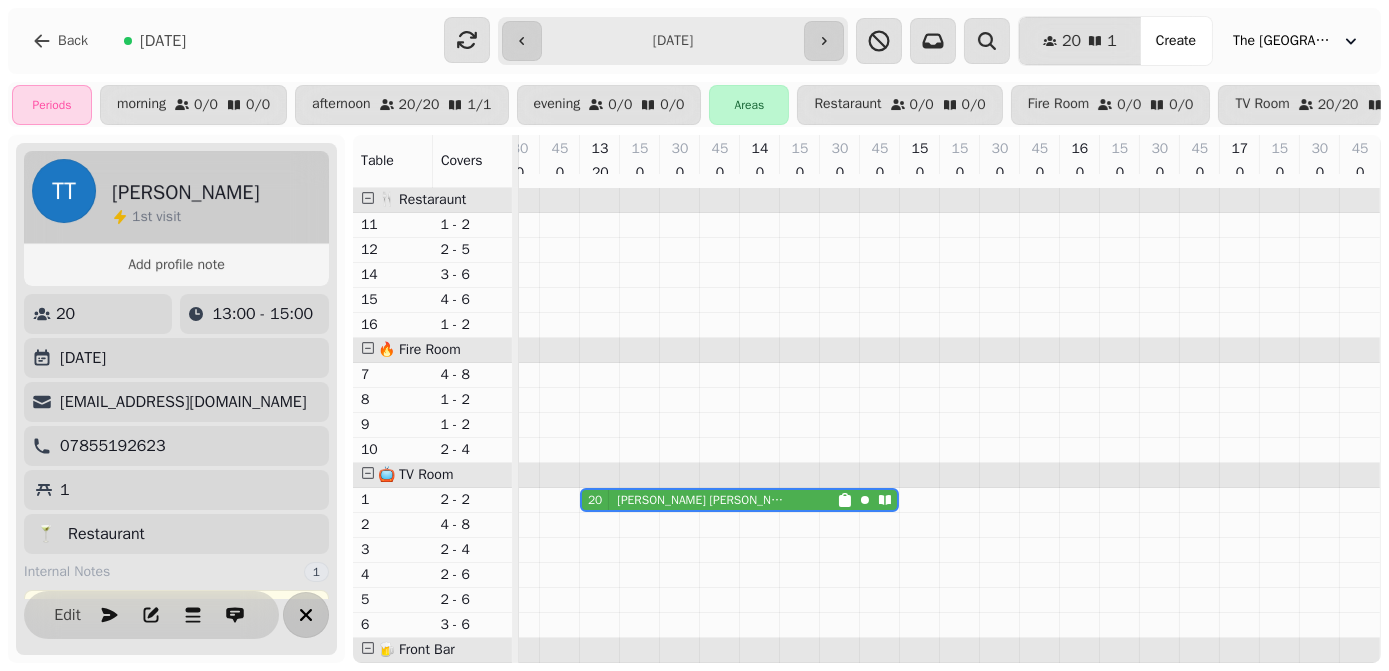 click 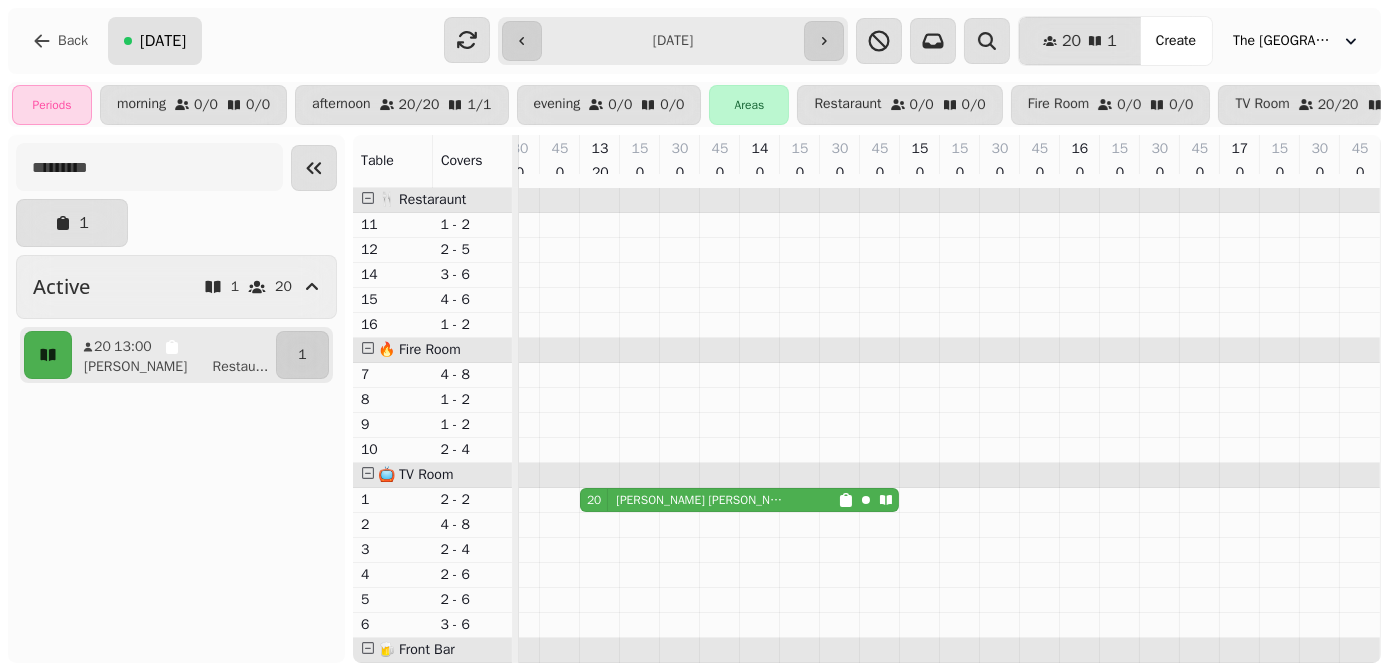 click on "[DATE]" at bounding box center [155, 41] 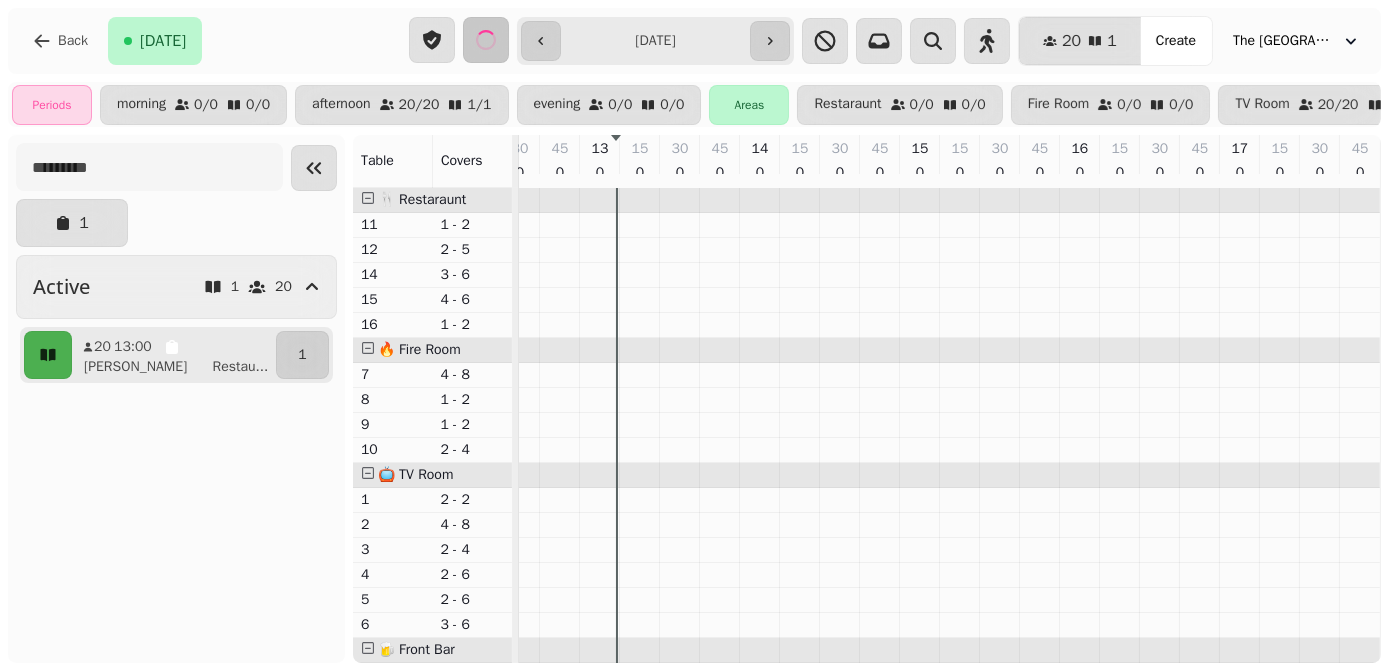 scroll, scrollTop: 0, scrollLeft: 178, axis: horizontal 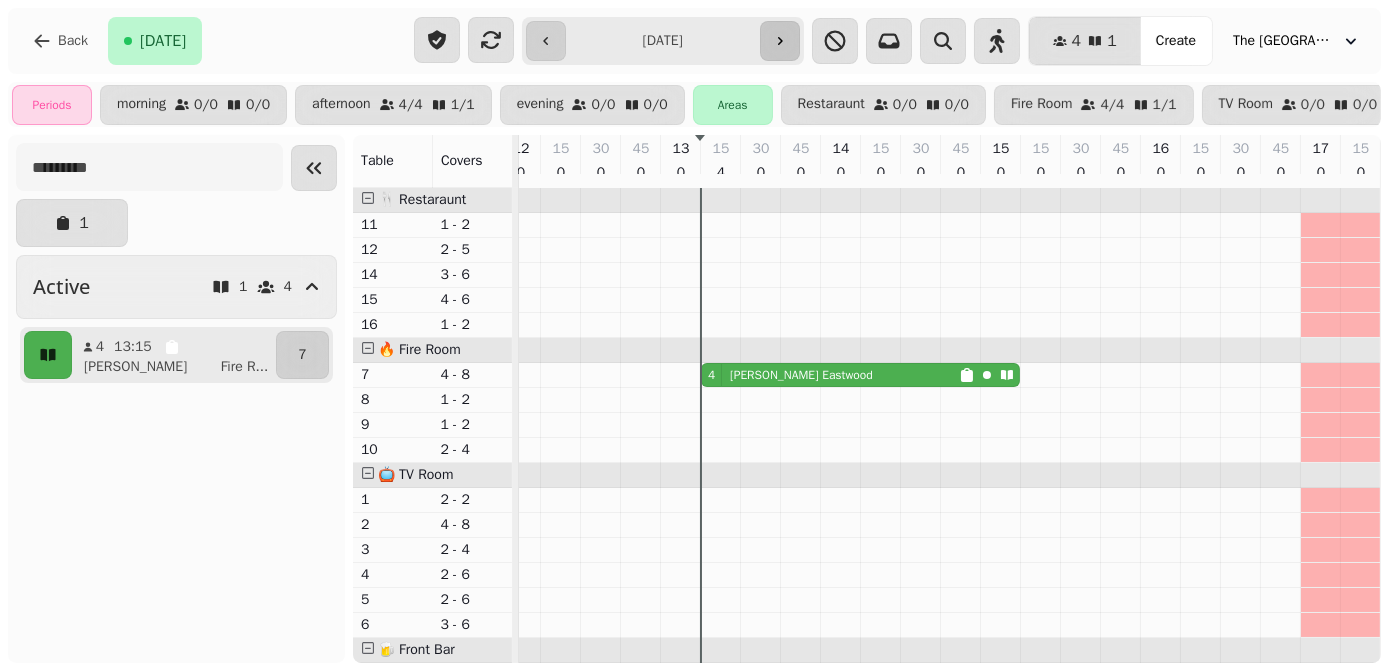 click at bounding box center [780, 41] 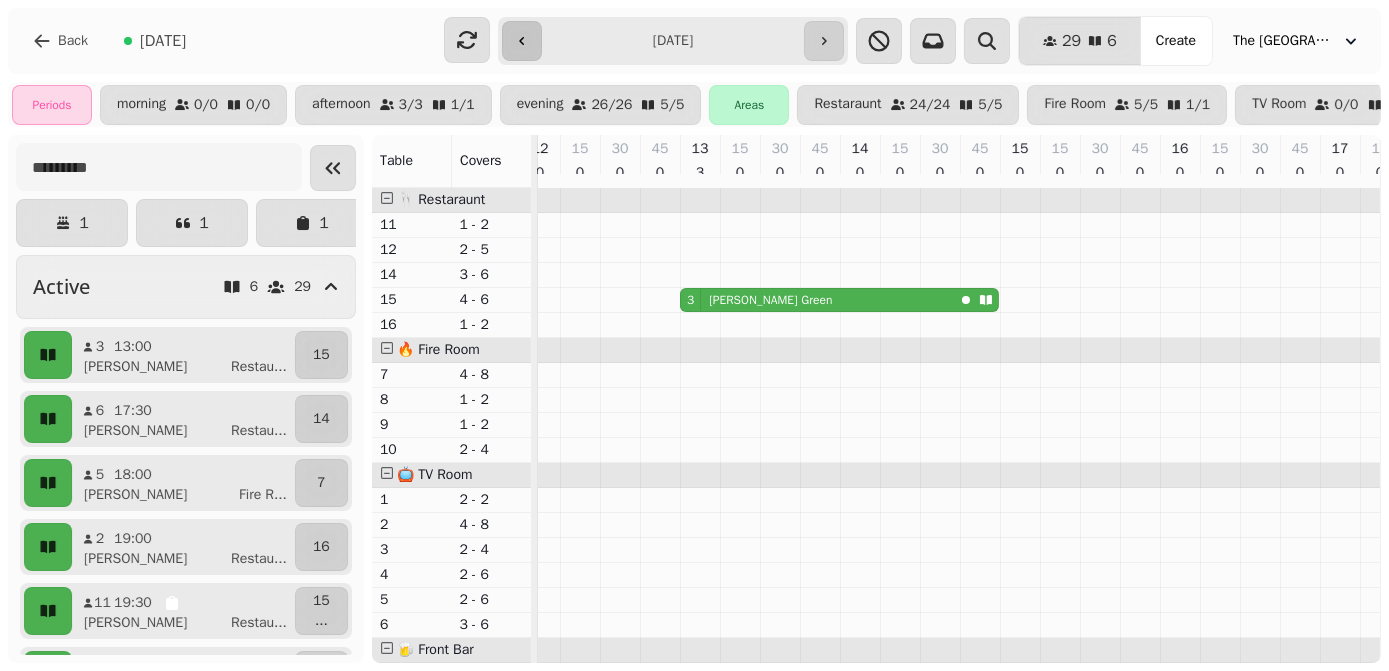 click at bounding box center [522, 41] 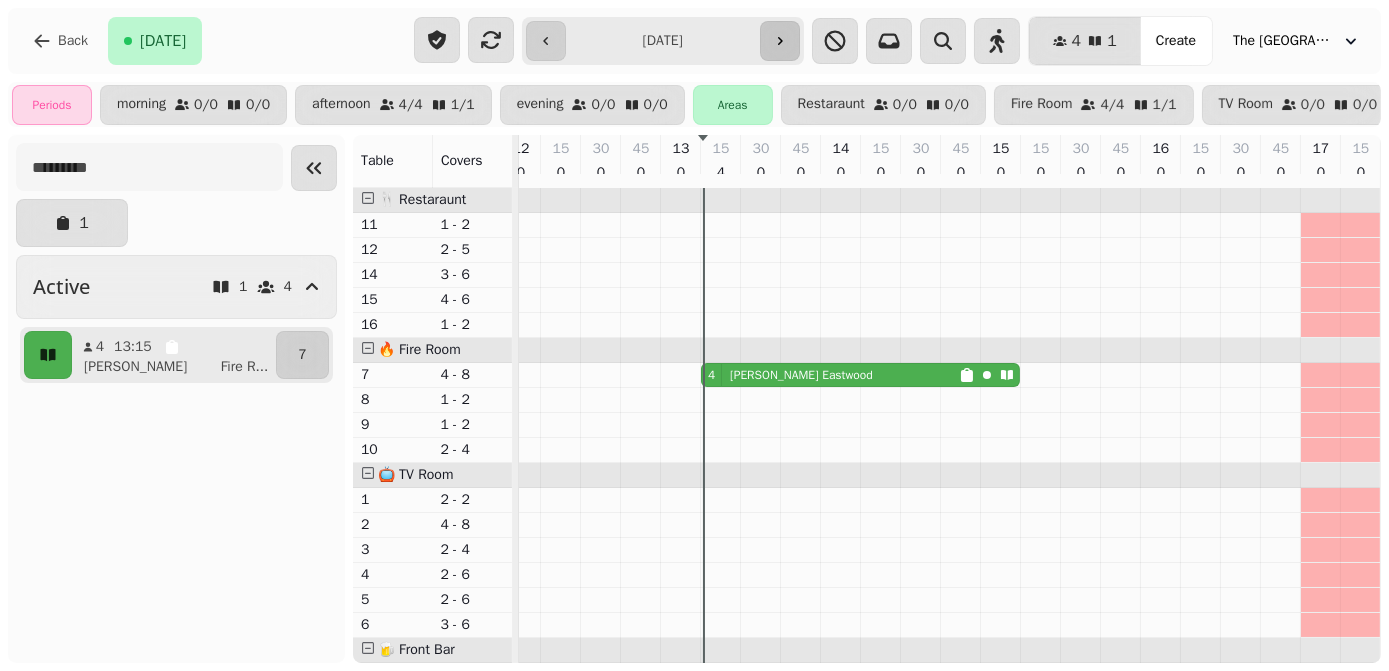click 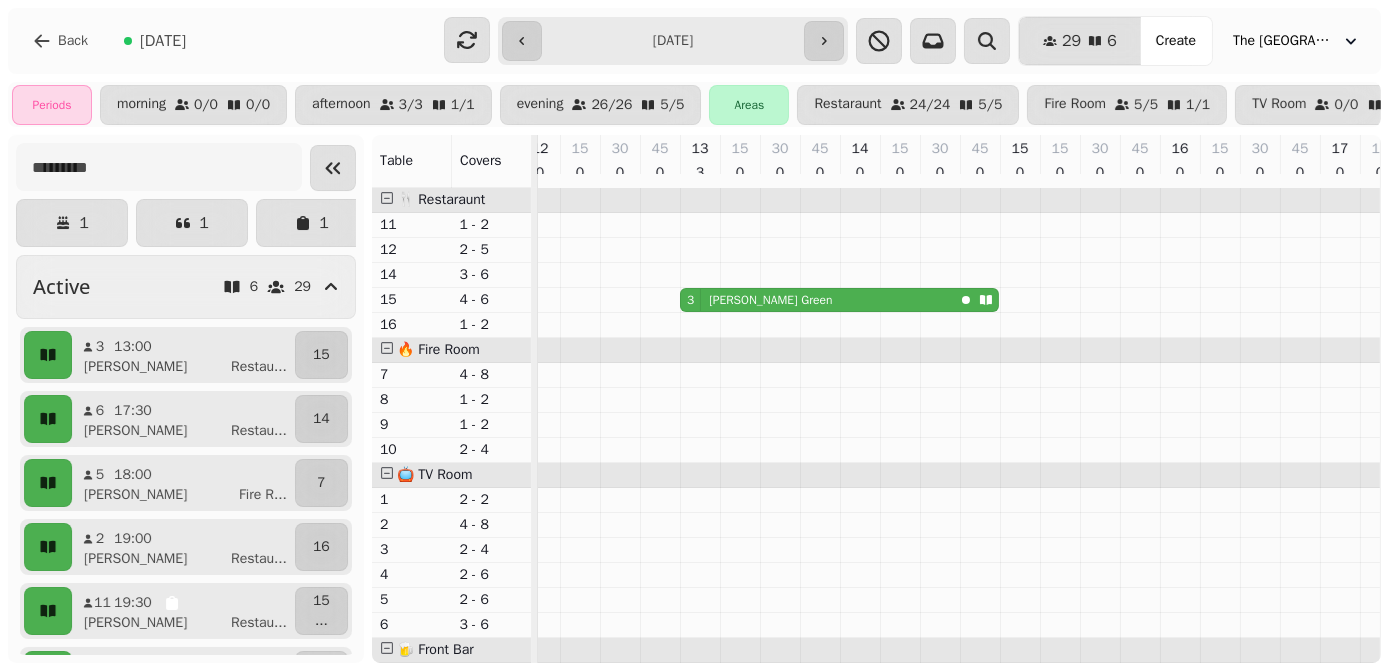 scroll, scrollTop: 0, scrollLeft: 717, axis: horizontal 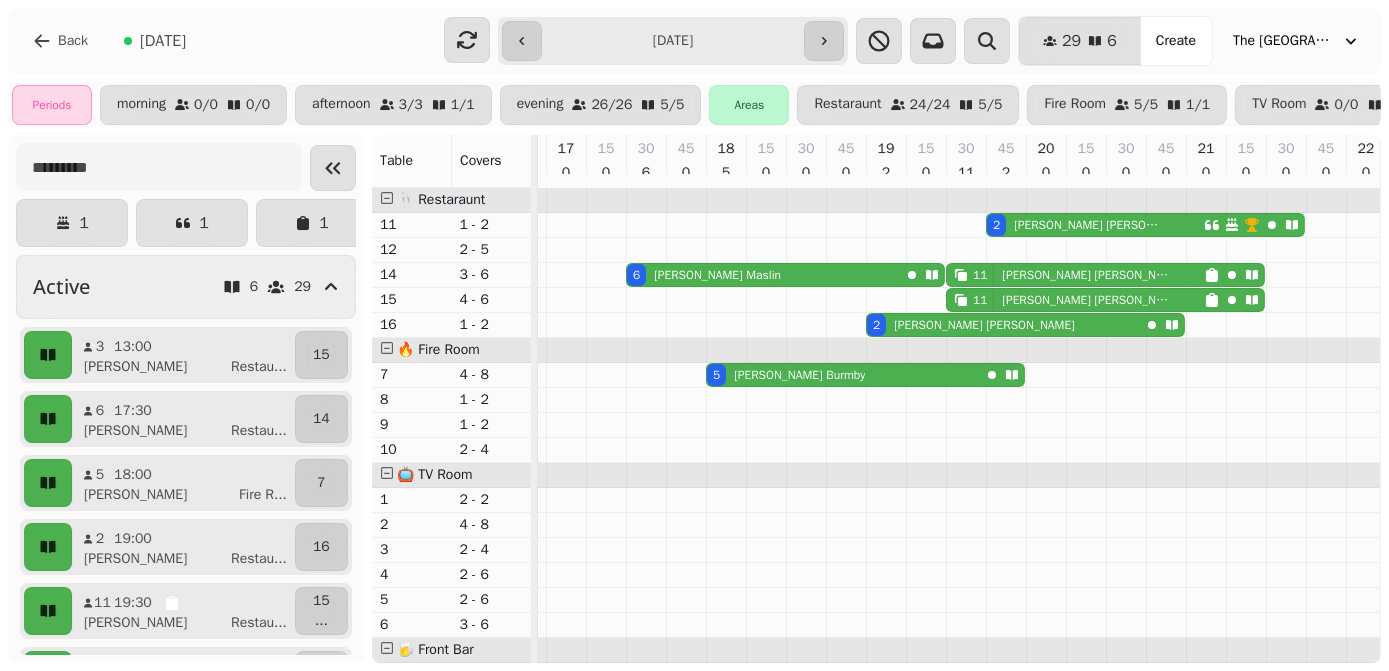 drag, startPoint x: 1042, startPoint y: 289, endPoint x: 798, endPoint y: 286, distance: 244.01845 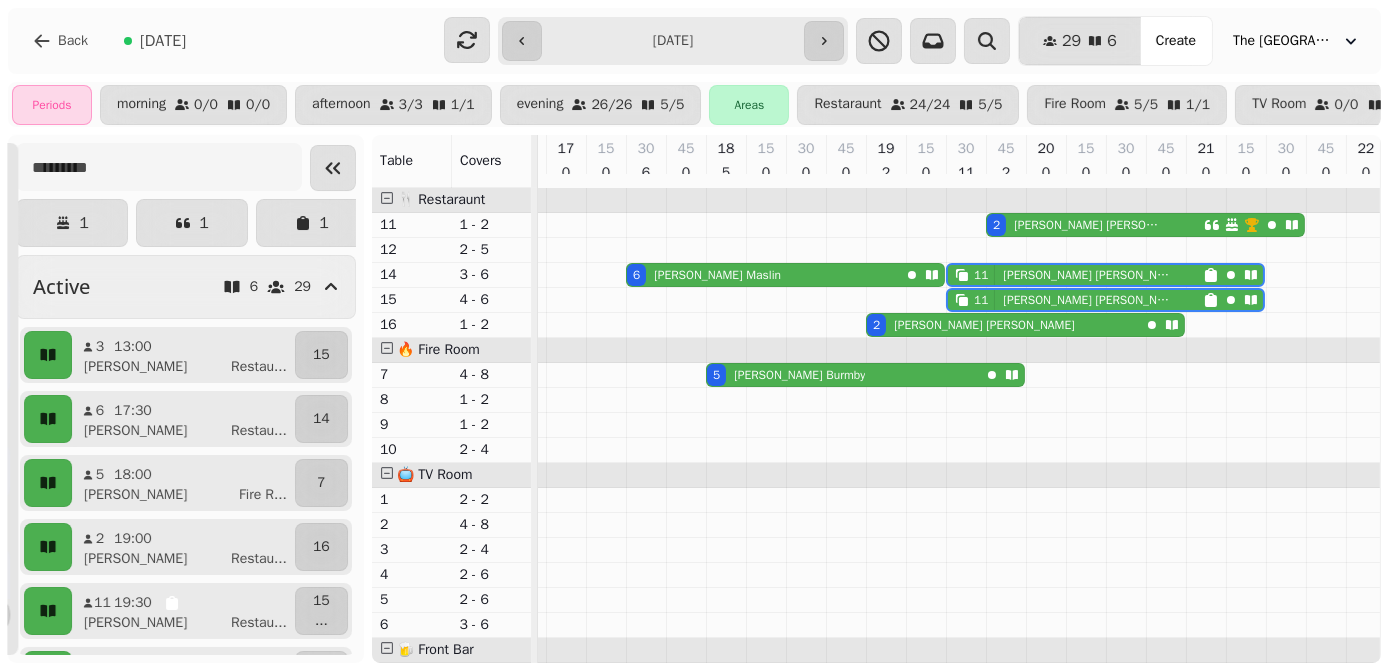 scroll, scrollTop: 0, scrollLeft: 1011, axis: horizontal 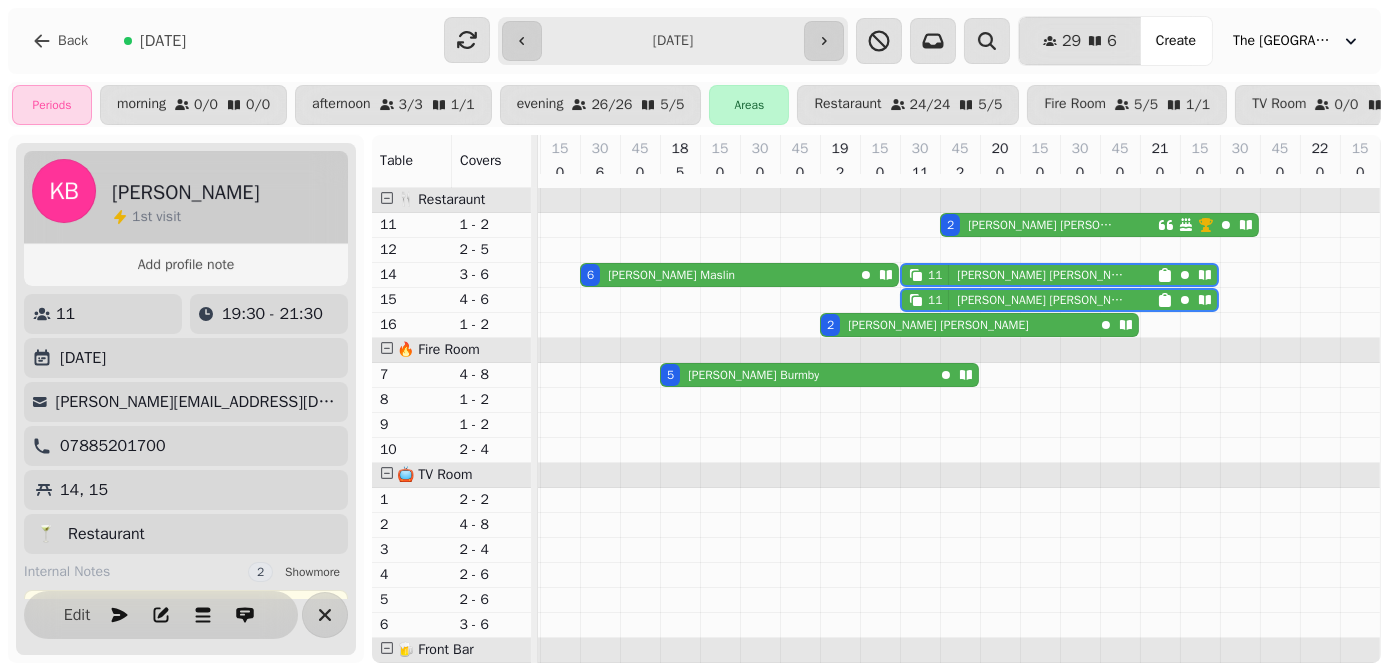 click on "[PERSON_NAME][EMAIL_ADDRESS][DOMAIN_NAME]" at bounding box center (184, 402) 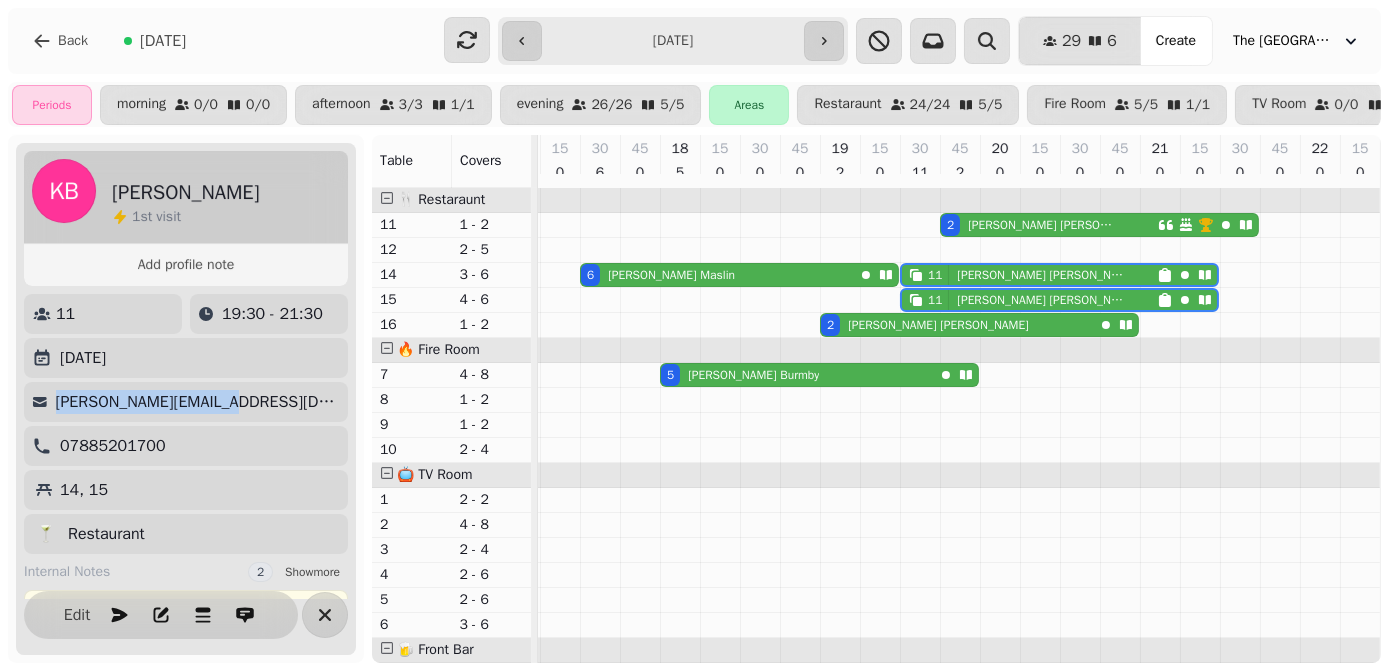 drag, startPoint x: 216, startPoint y: 411, endPoint x: 42, endPoint y: 406, distance: 174.07182 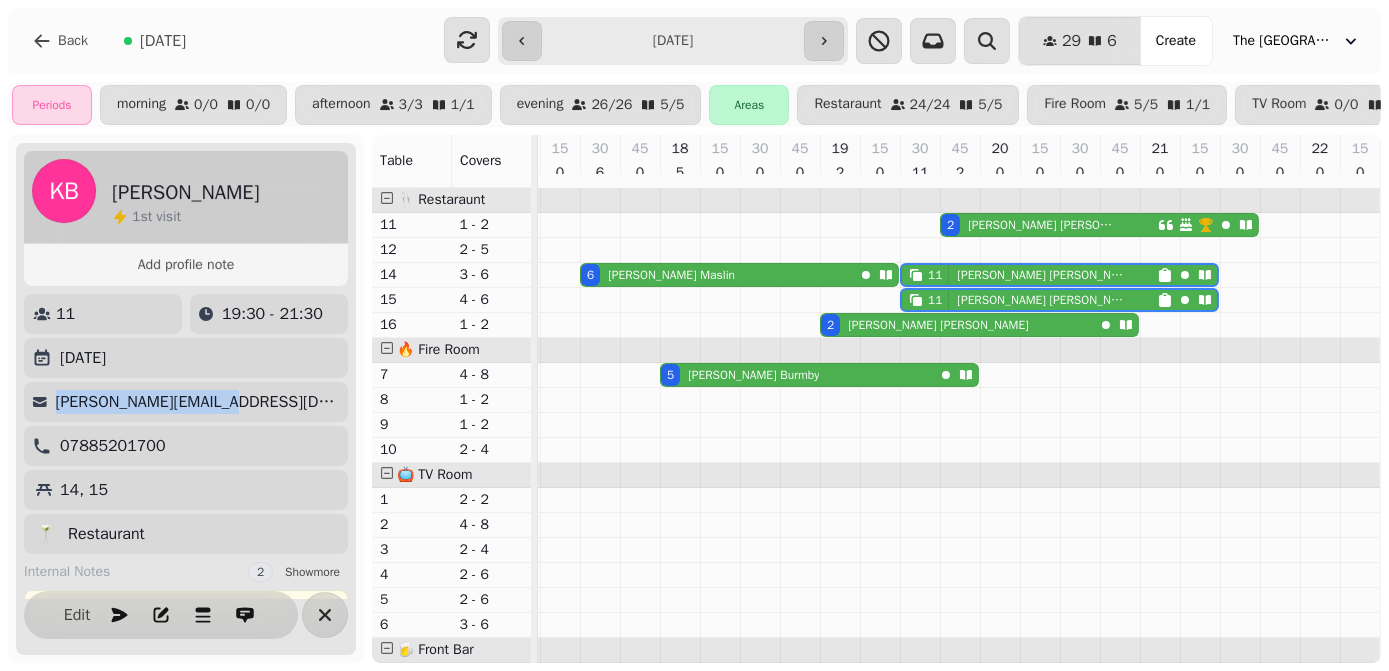 click on "[PERSON_NAME][EMAIL_ADDRESS][DOMAIN_NAME]" at bounding box center [184, 402] 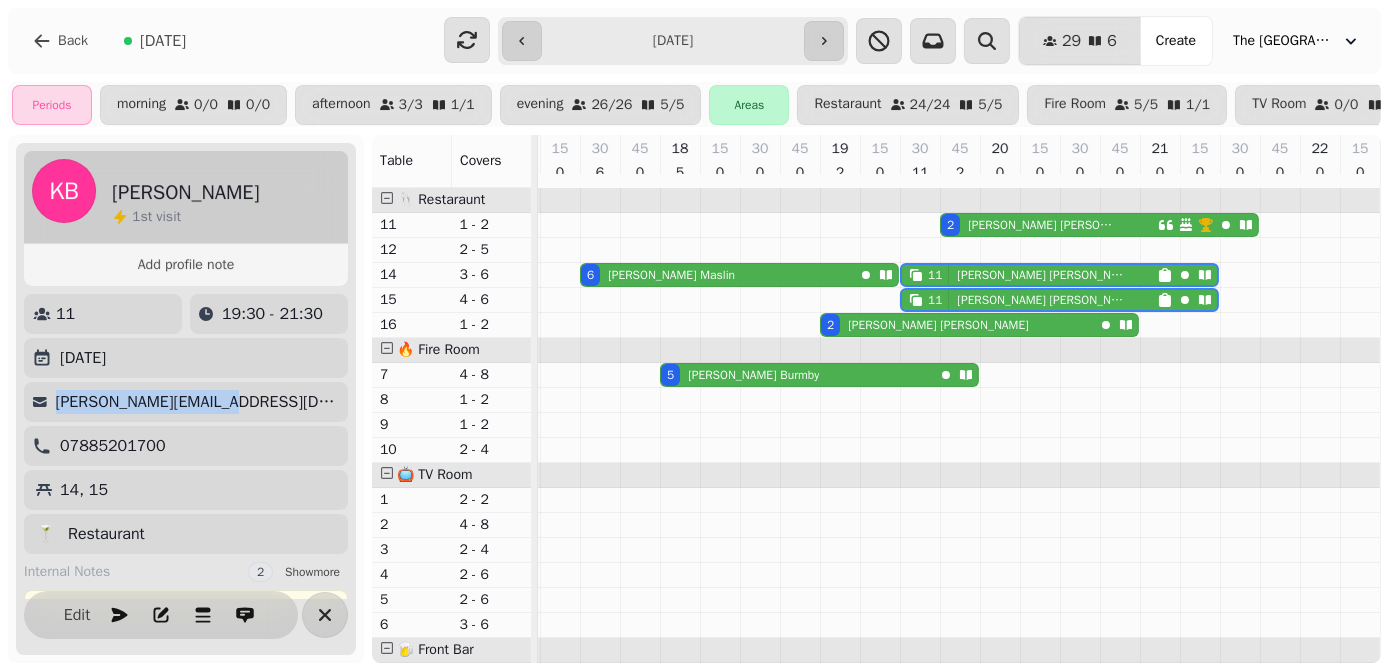 copy on "[PERSON_NAME][EMAIL_ADDRESS][DOMAIN_NAME]" 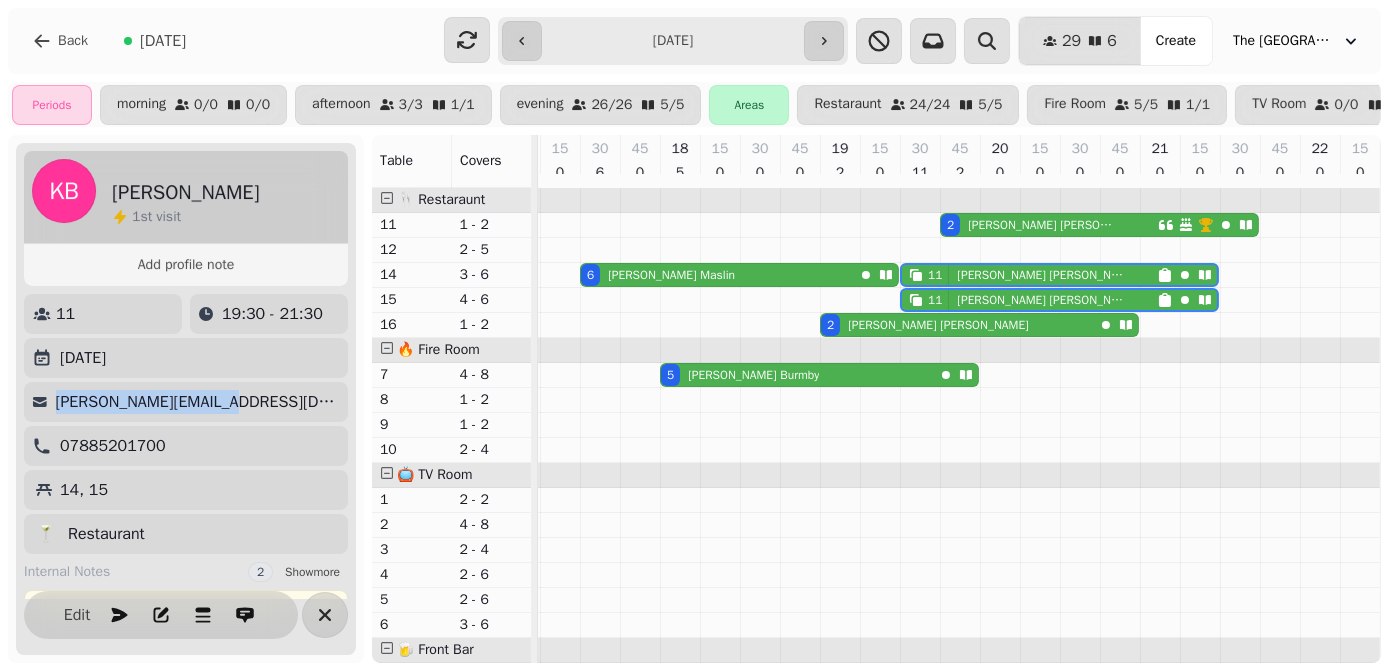 click on "[DATE]" at bounding box center [186, 358] 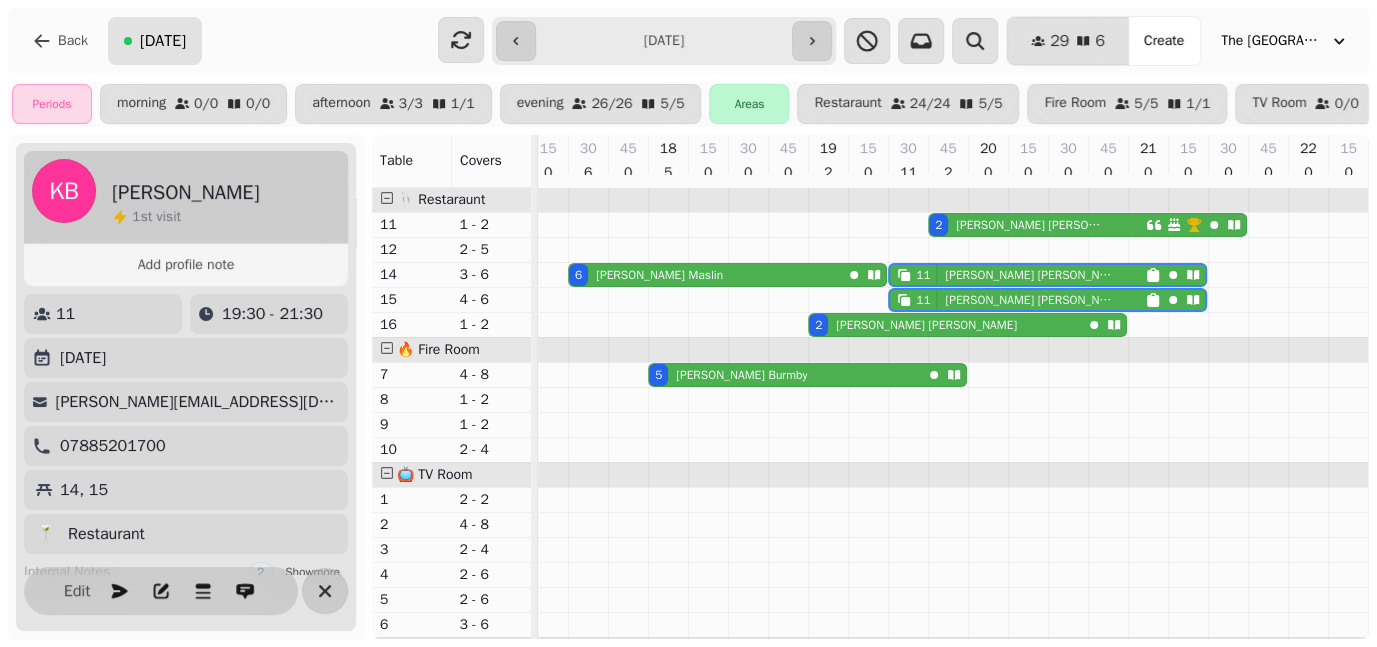 click on "[DATE]" at bounding box center [163, 41] 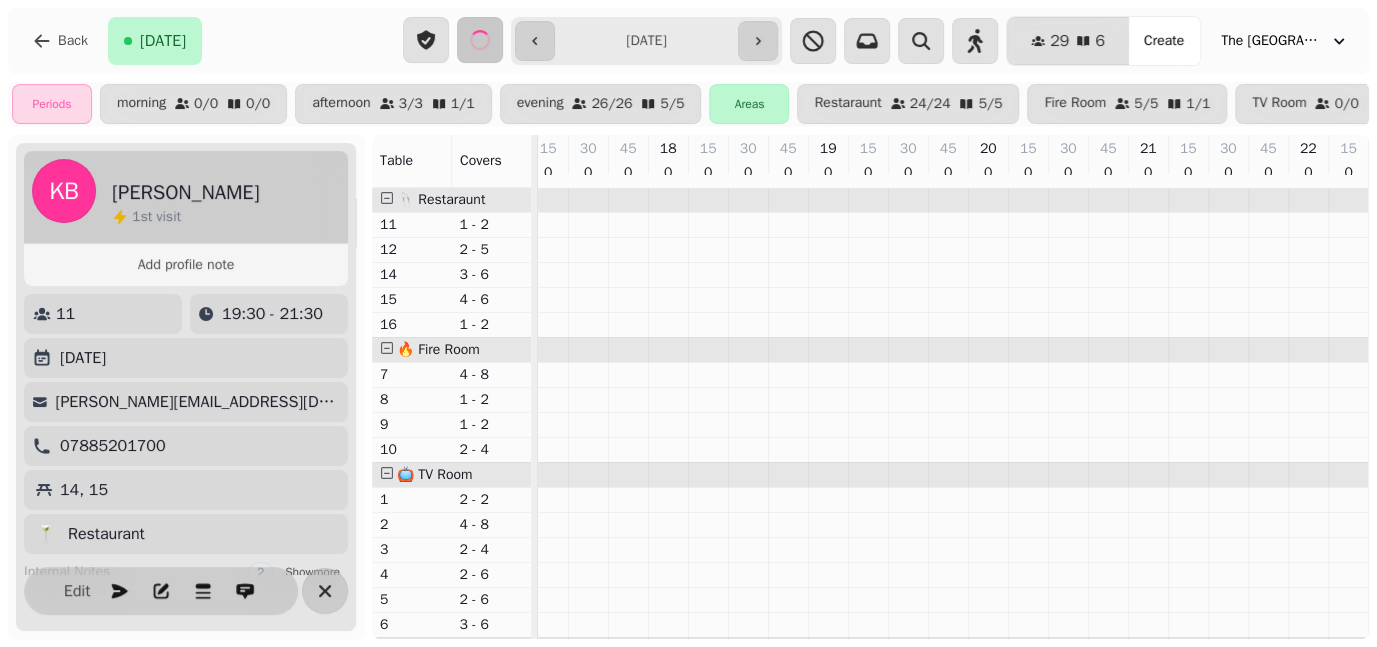 type on "**********" 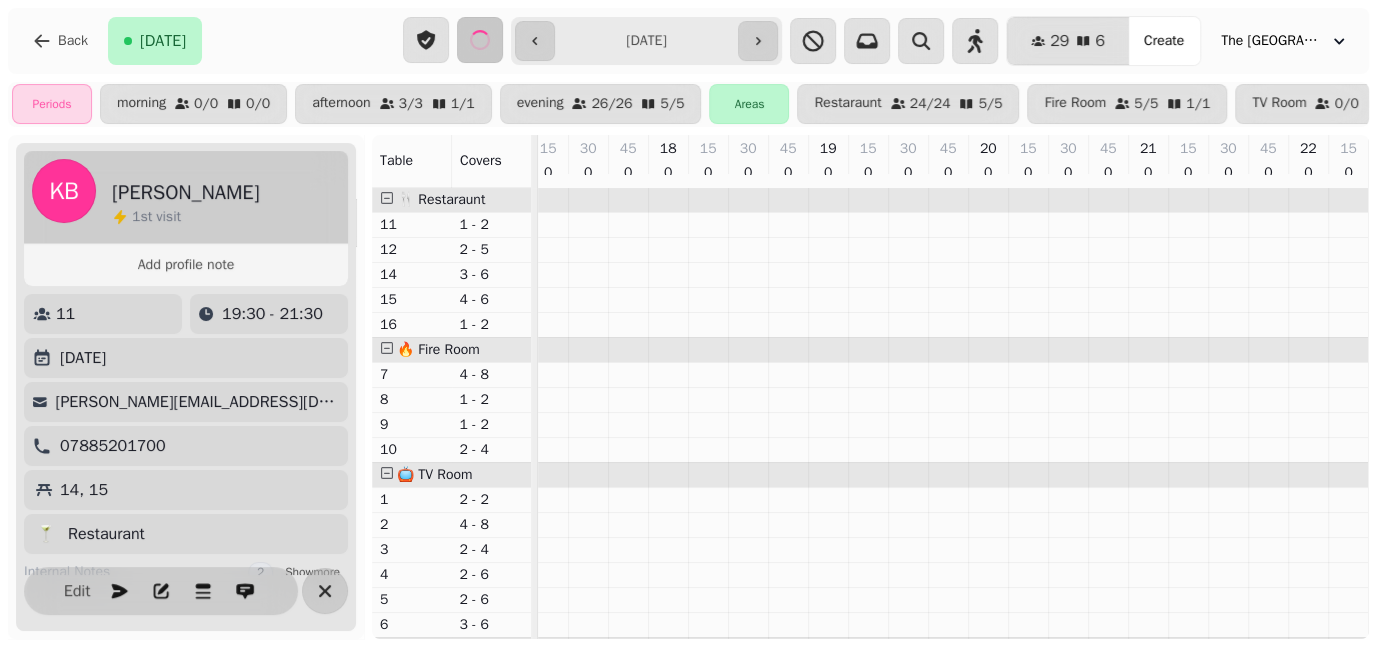 scroll, scrollTop: 0, scrollLeft: 178, axis: horizontal 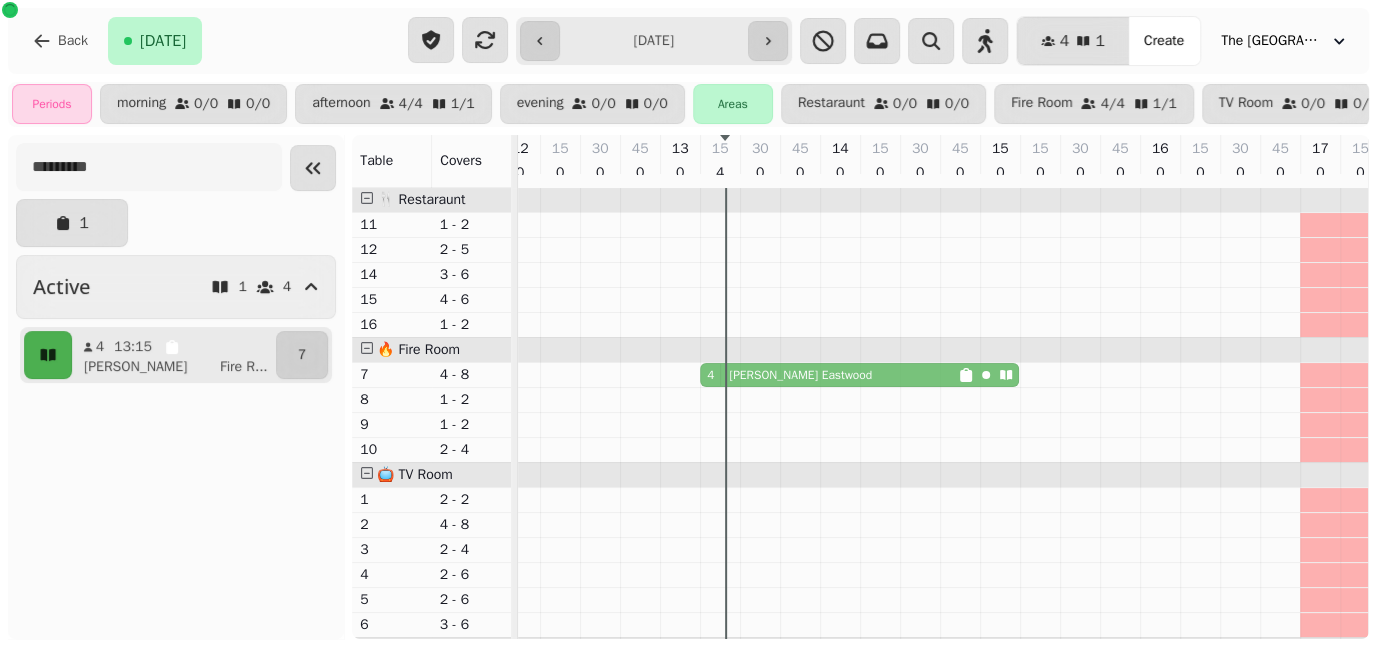 click on "4 [PERSON_NAME] 4 [PERSON_NAME]" at bounding box center (340, 375) 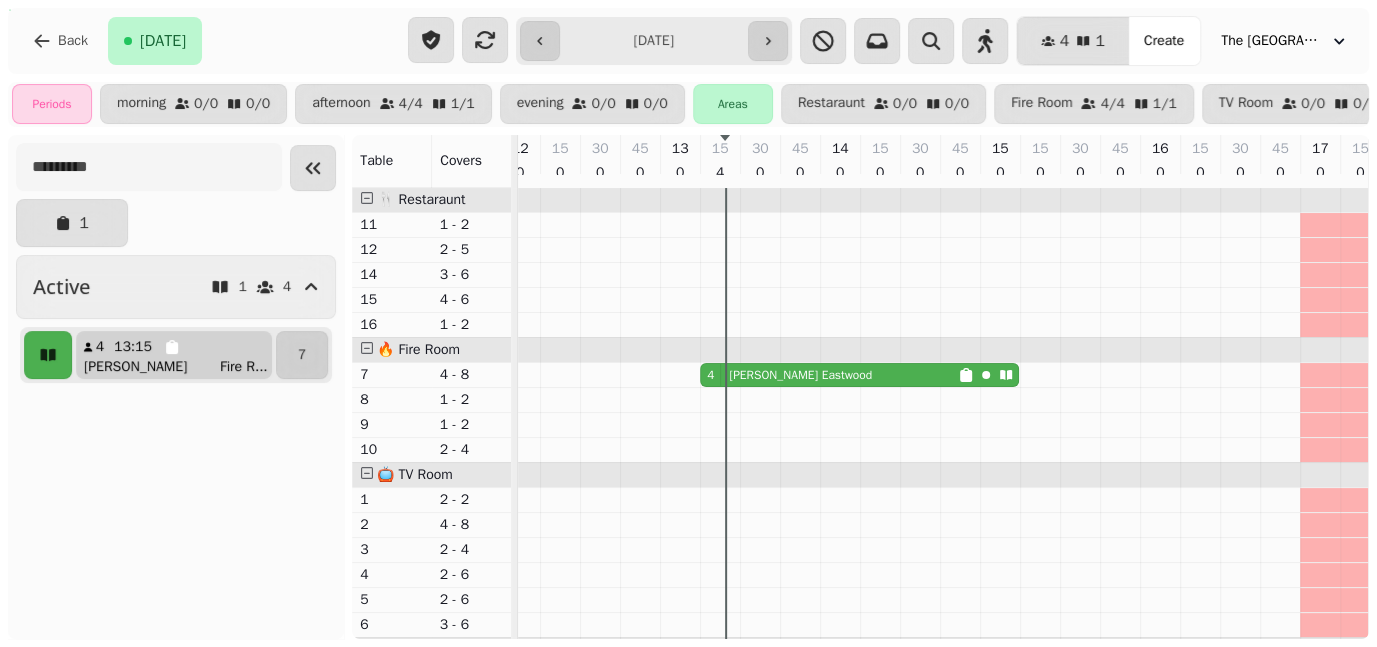click on "[PERSON_NAME] R ..." at bounding box center (182, 367) 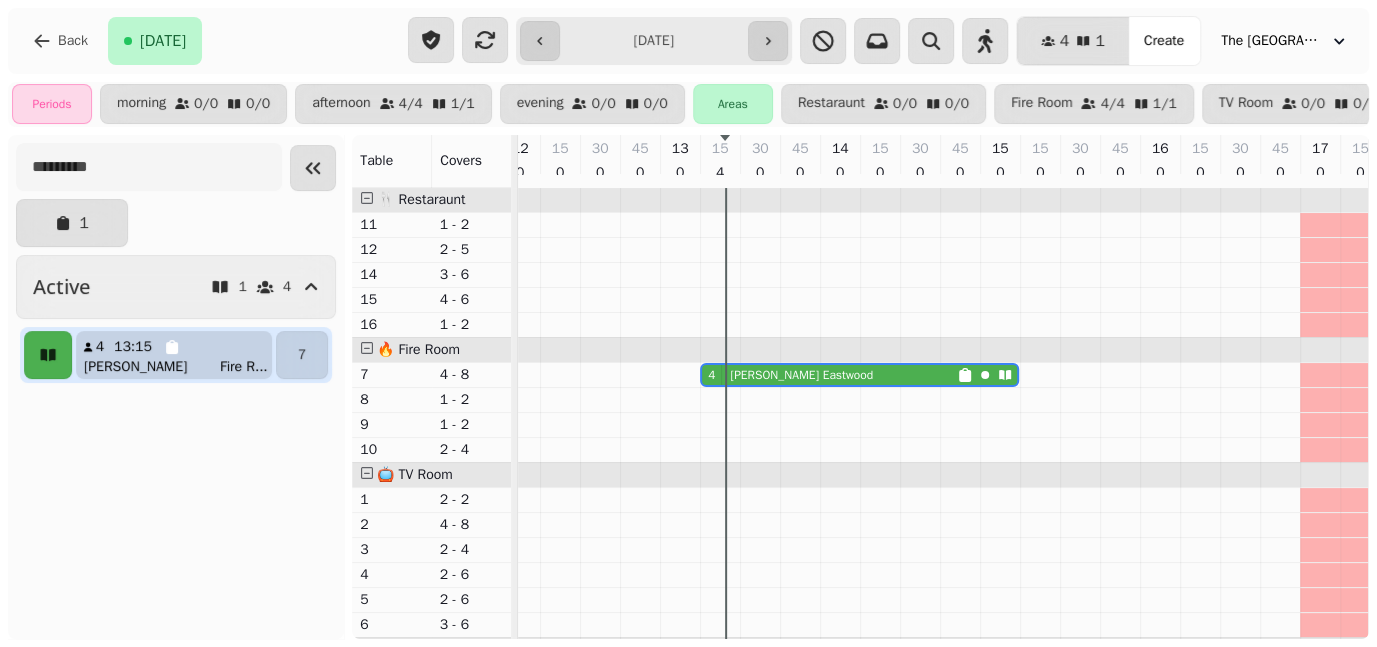 scroll, scrollTop: 0, scrollLeft: 346, axis: horizontal 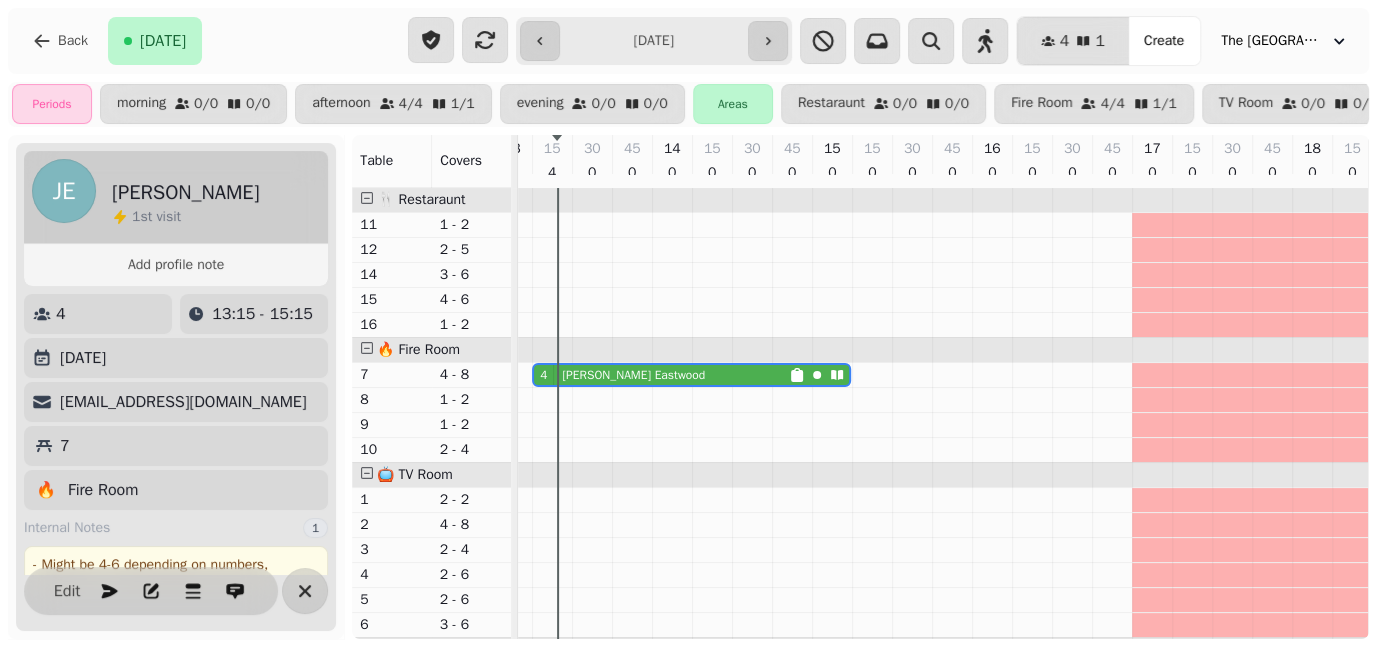 drag, startPoint x: 313, startPoint y: 316, endPoint x: 320, endPoint y: 390, distance: 74.330345 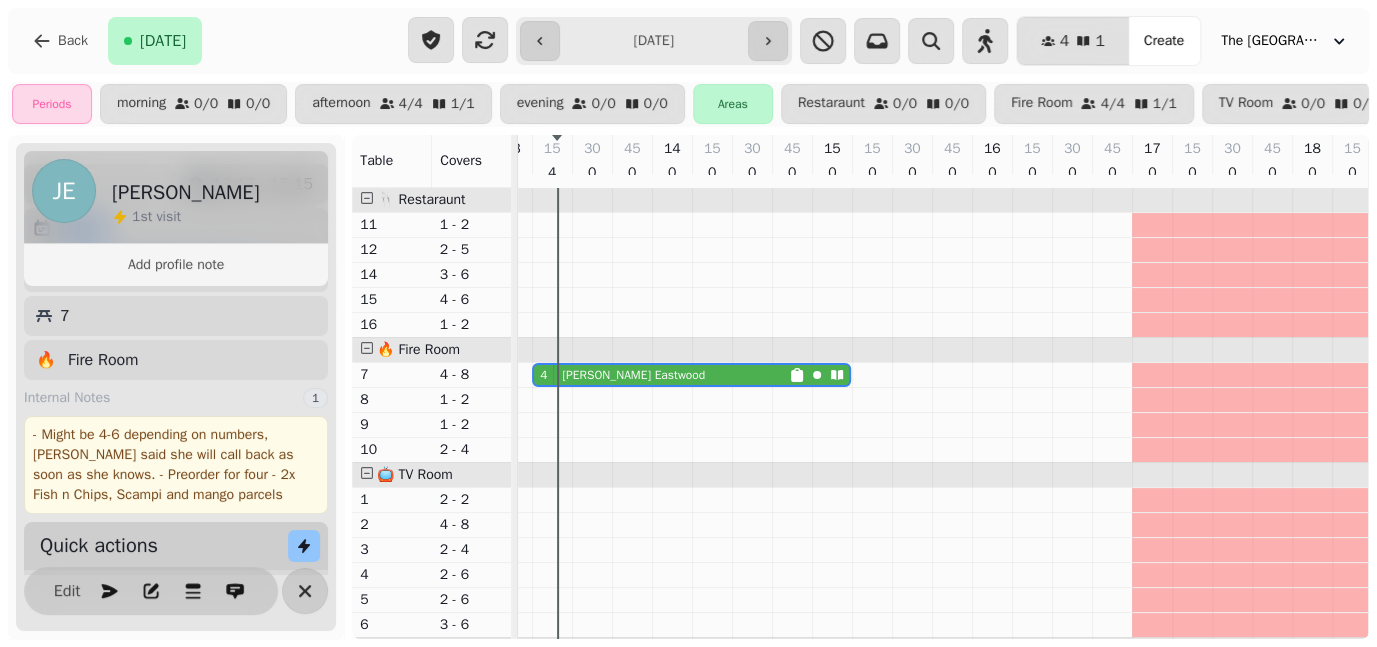 scroll, scrollTop: 137, scrollLeft: 0, axis: vertical 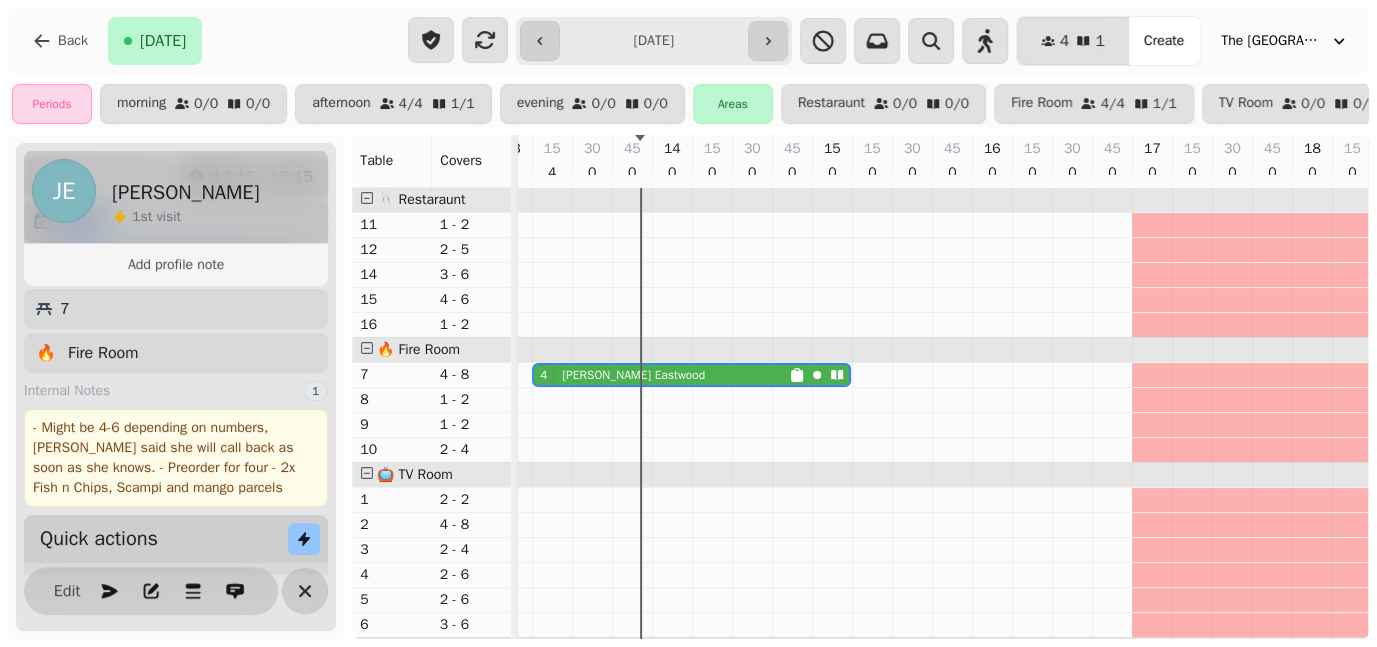 click on "- Might be 4-6 depending on numbers, [PERSON_NAME] said she will call back as soon as she knows.
- Preorder for four - 2x Fish n Chips, Scampi and mango parcels" at bounding box center (176, 458) 